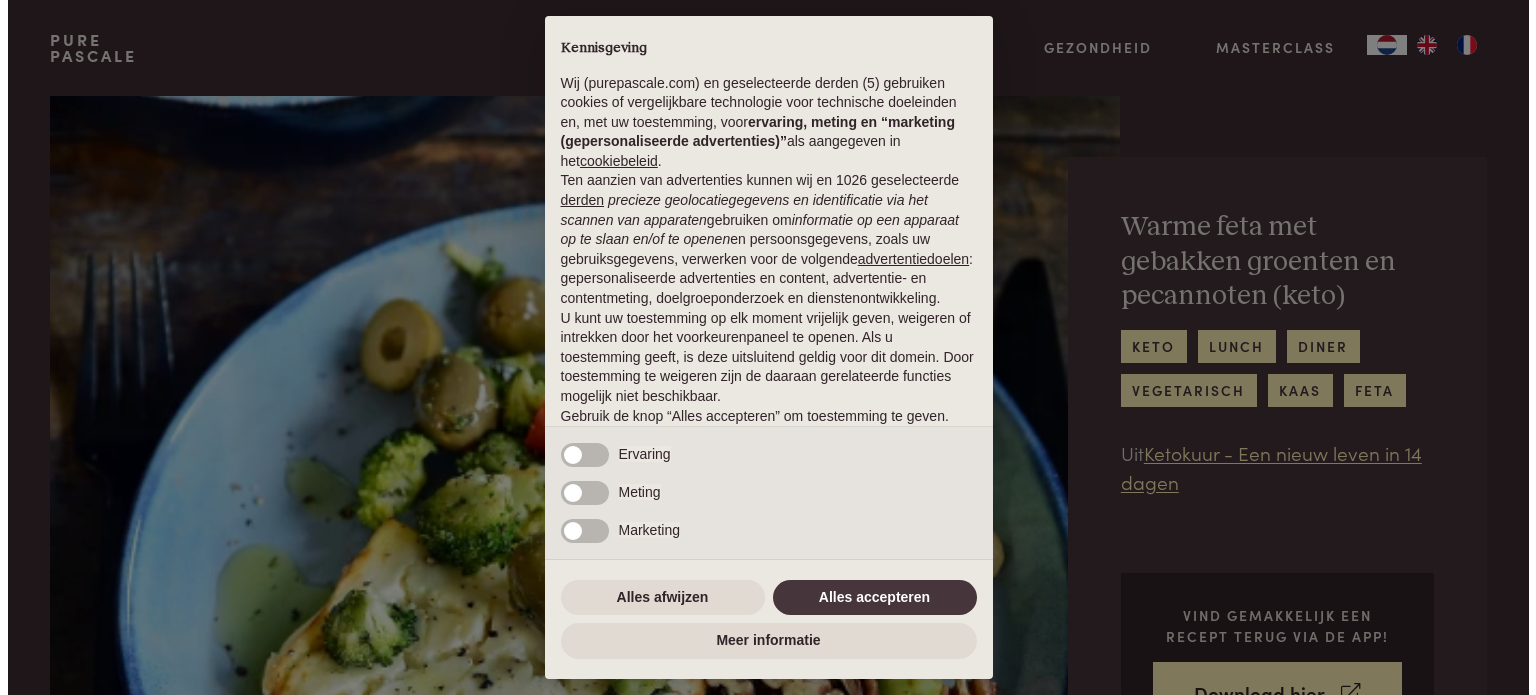 scroll, scrollTop: 0, scrollLeft: 0, axis: both 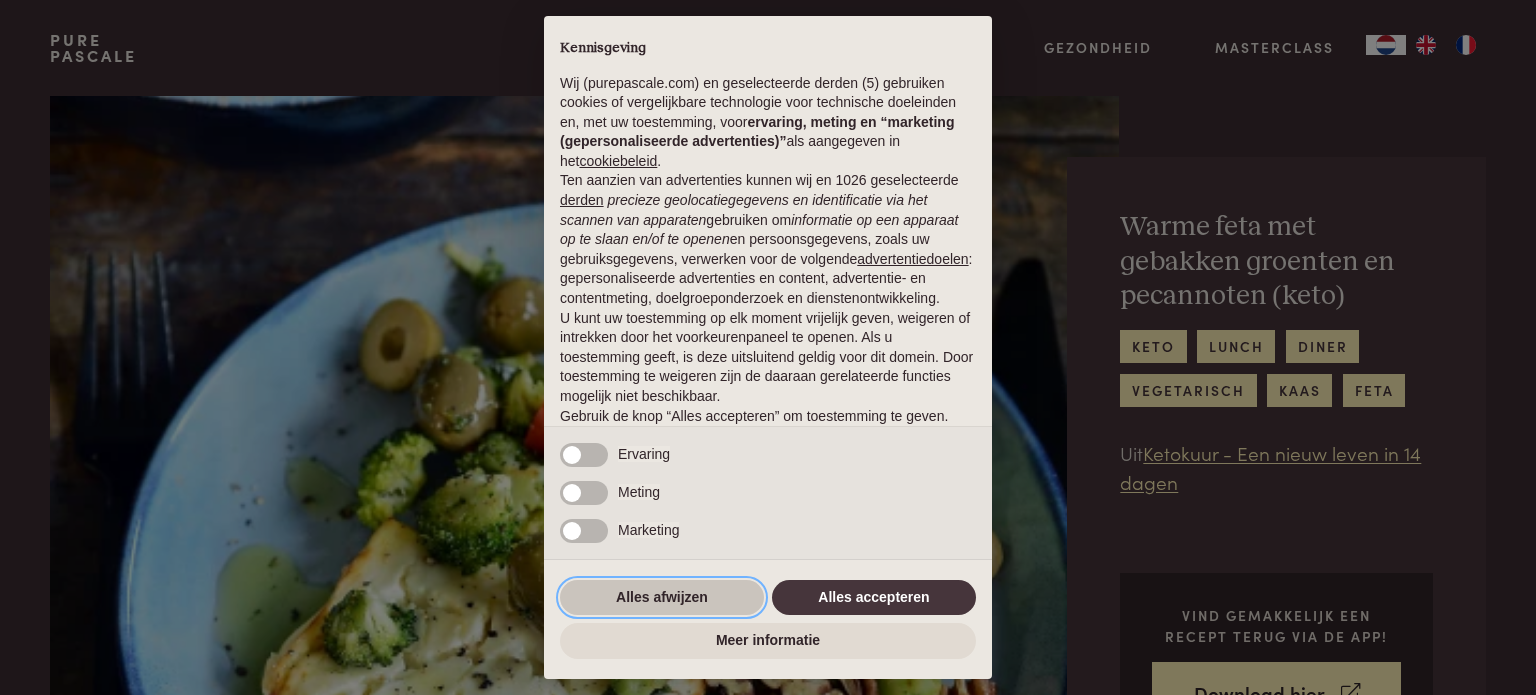click on "Alles afwijzen" at bounding box center (662, 598) 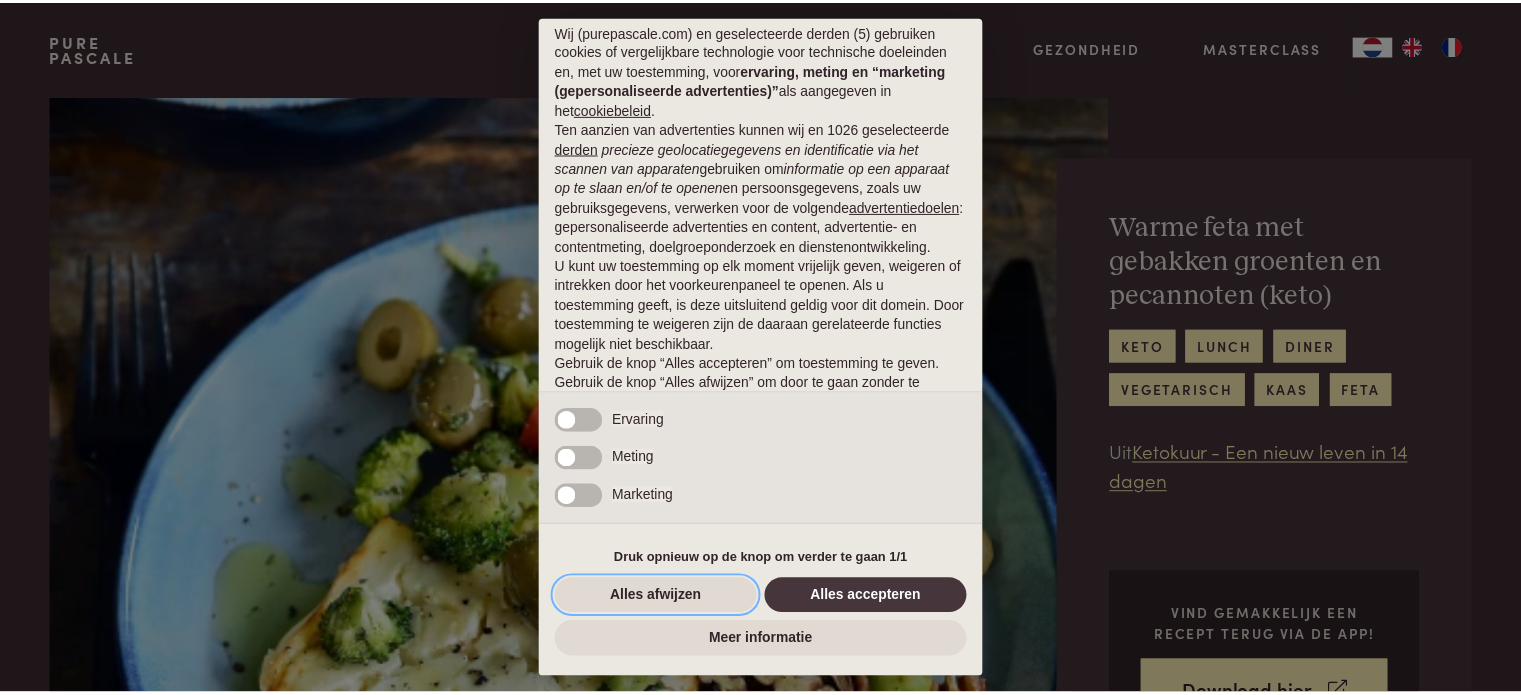 scroll, scrollTop: 0, scrollLeft: 0, axis: both 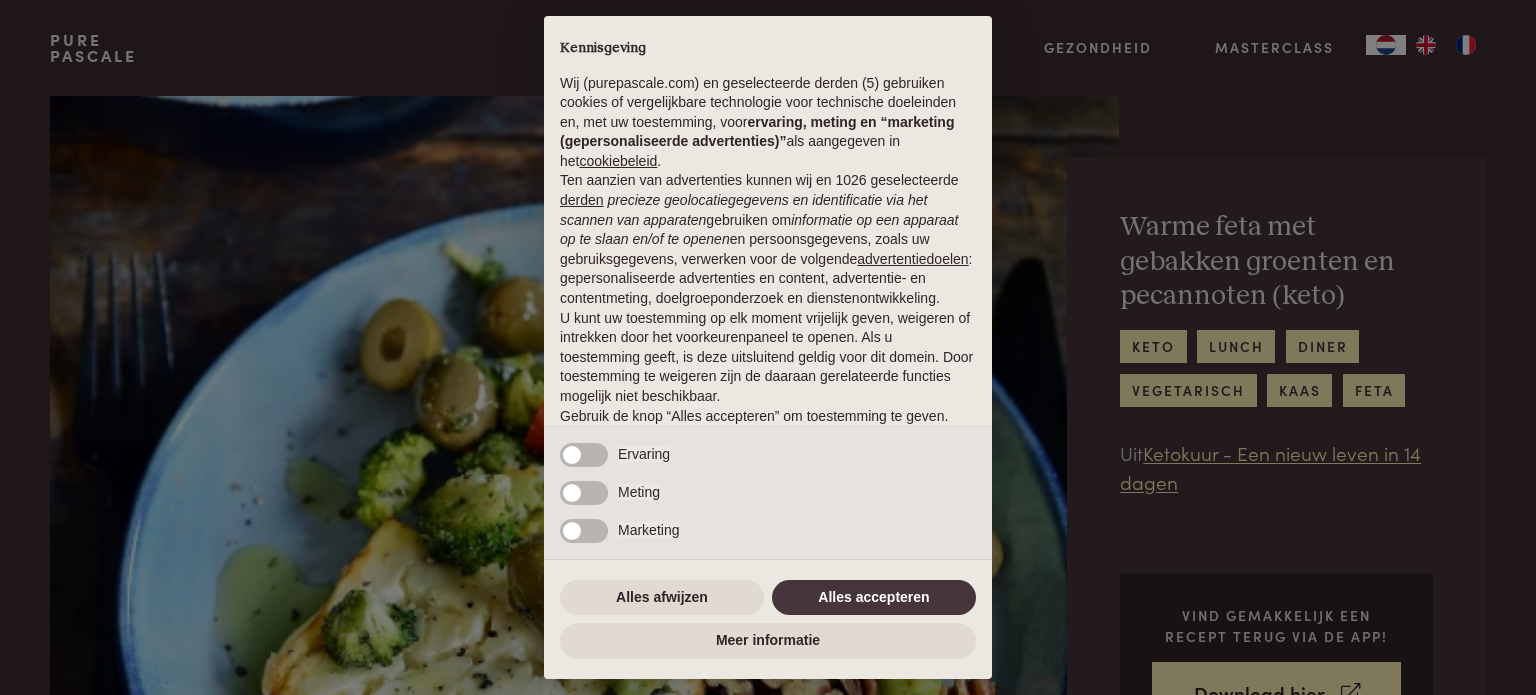 click on "×
Kennisgeving Wij  (purepascale.com)   en geselecteerde derden  (5)   gebruiken cookies of vergelijkbare technologie voor technische doeleinden en, met uw toestemming, voor  ervaring, meting en “marketing (gepersonaliseerde advertenties)”  als aangegeven in het  cookiebeleid .  Ten aanzien van advertenties kunnen wij en 1026  geselecteerde  derden   precieze geolocatiegegevens en identificatie via het scannen van apparaten  gebruiken om  informatie op een apparaat op te slaan en/of te openen  en persoonsgegevens, zoals uw gebruiksgegevens, verwerken voor de volgende  advertentiedoelen : gepersonaliseerde advertenties en content, advertentie- en contentmeting, doelgroeponderzoek en dienstenontwikkeling. U kunt uw toestemming op elk moment vrijelijk geven, weigeren of intrekken door het voorkeurenpaneel te openen. Als u toestemming geeft, is deze uitsluitend geldig voor dit domein. Door toestemming te weigeren zijn de daaraan gerelateerde functies mogelijk niet beschikbaar. Noodzakelijke" at bounding box center (768, 347) 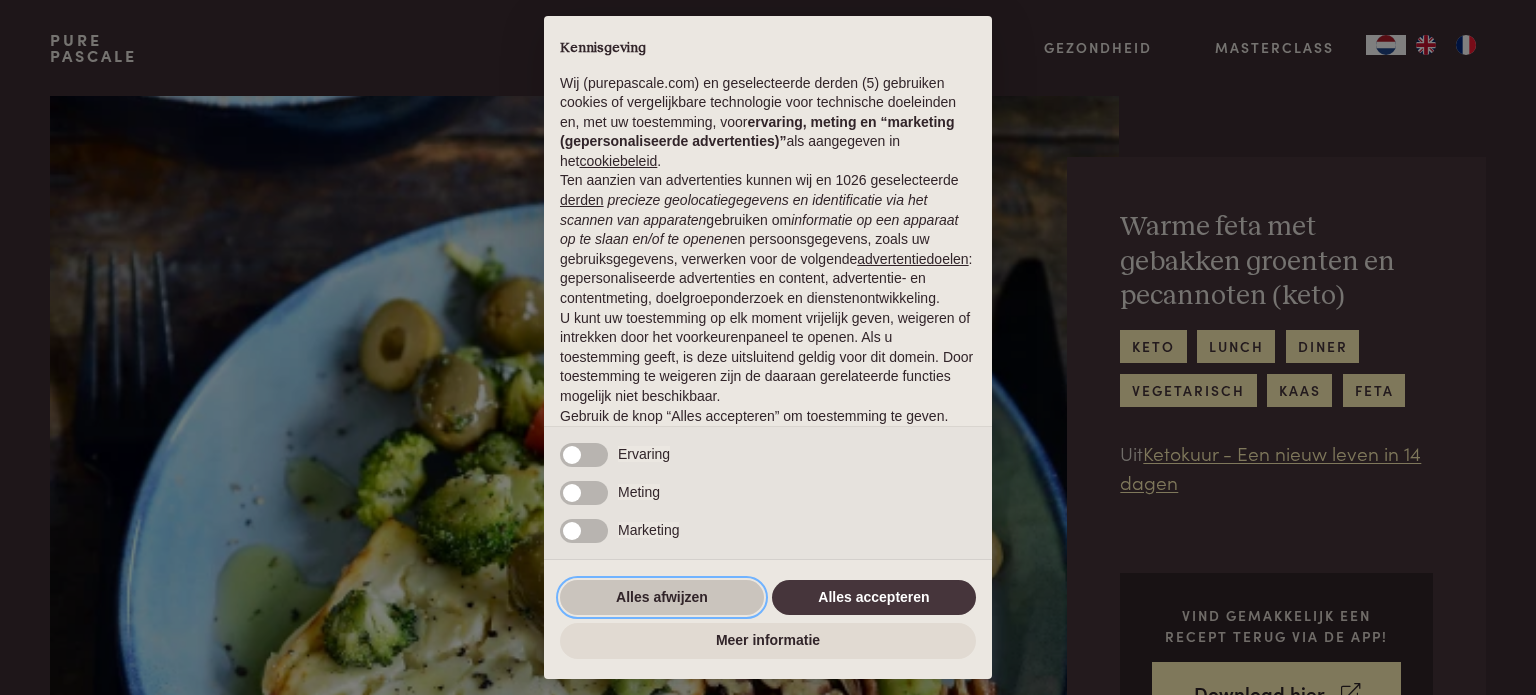 click on "Alles afwijzen" at bounding box center [662, 598] 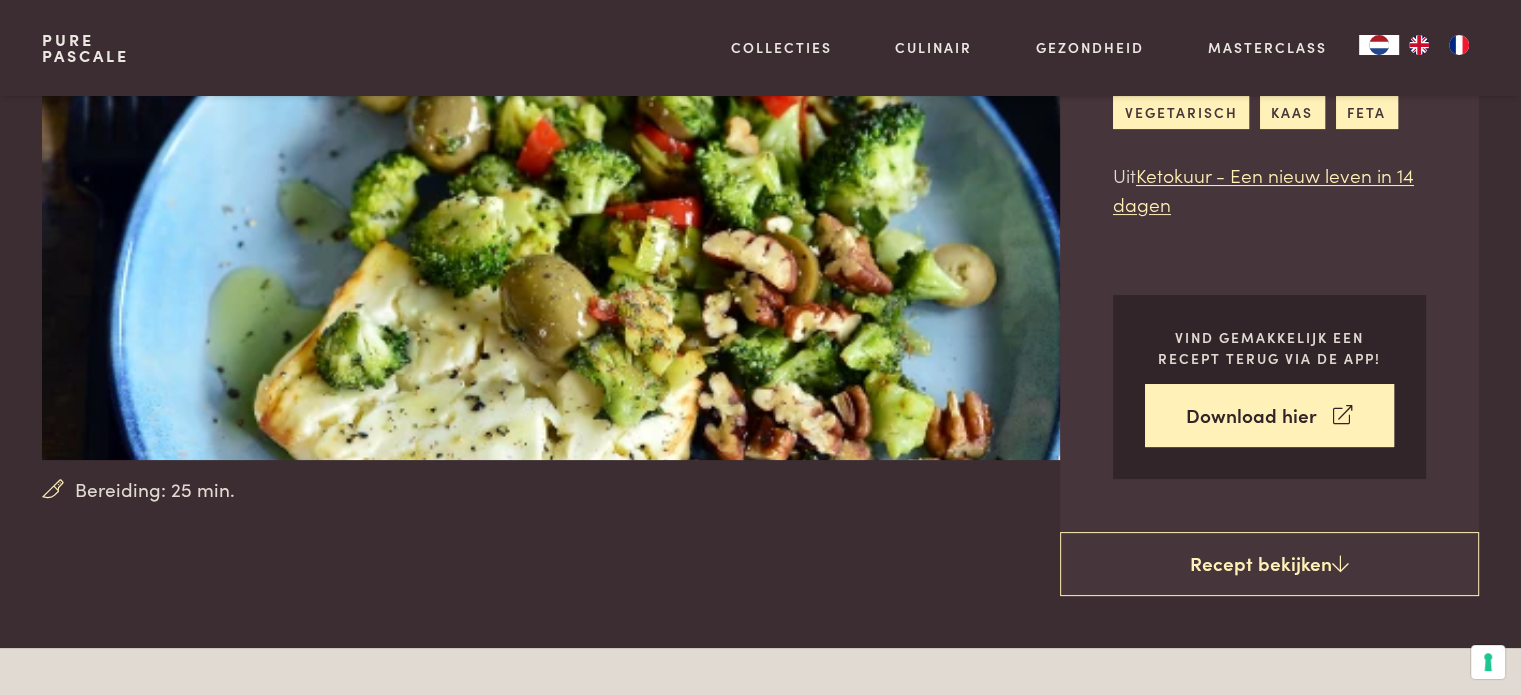 scroll, scrollTop: 300, scrollLeft: 0, axis: vertical 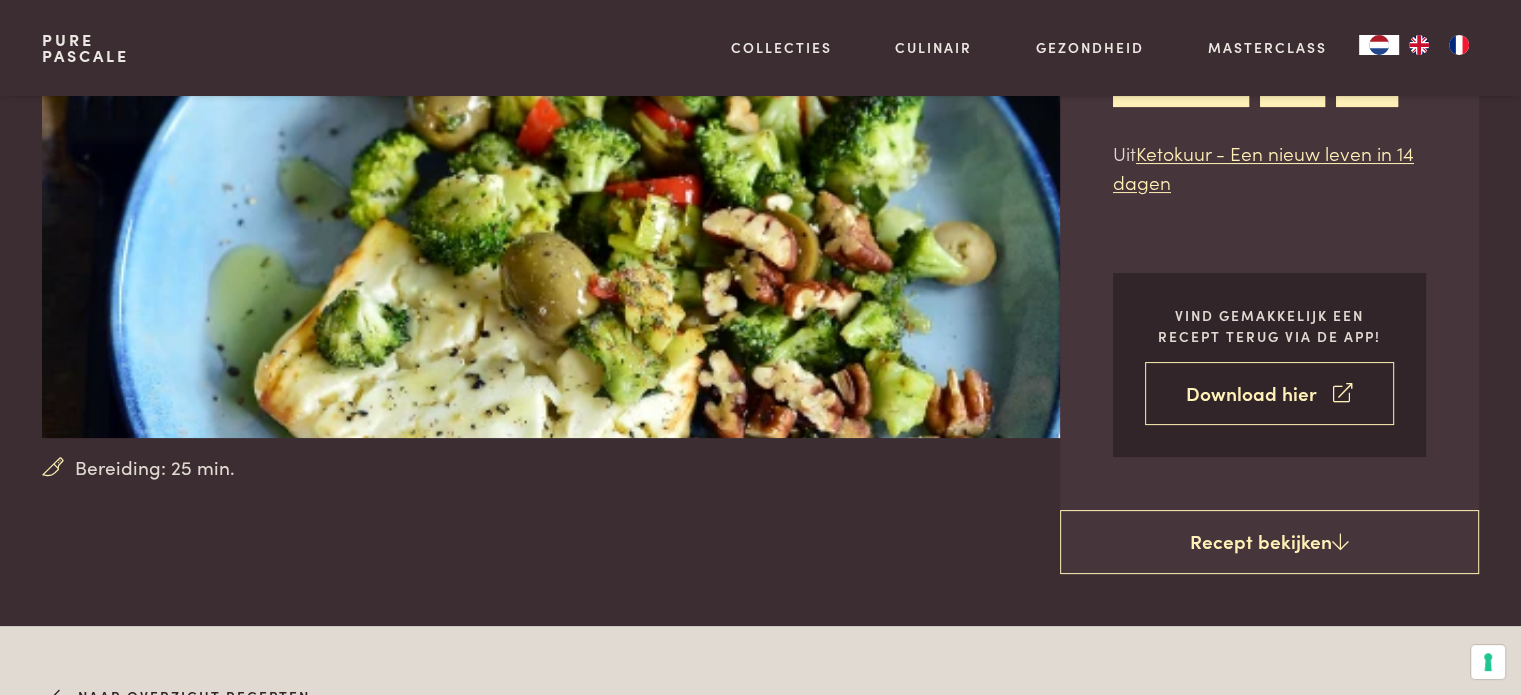 click on "Download hier" at bounding box center (1269, 393) 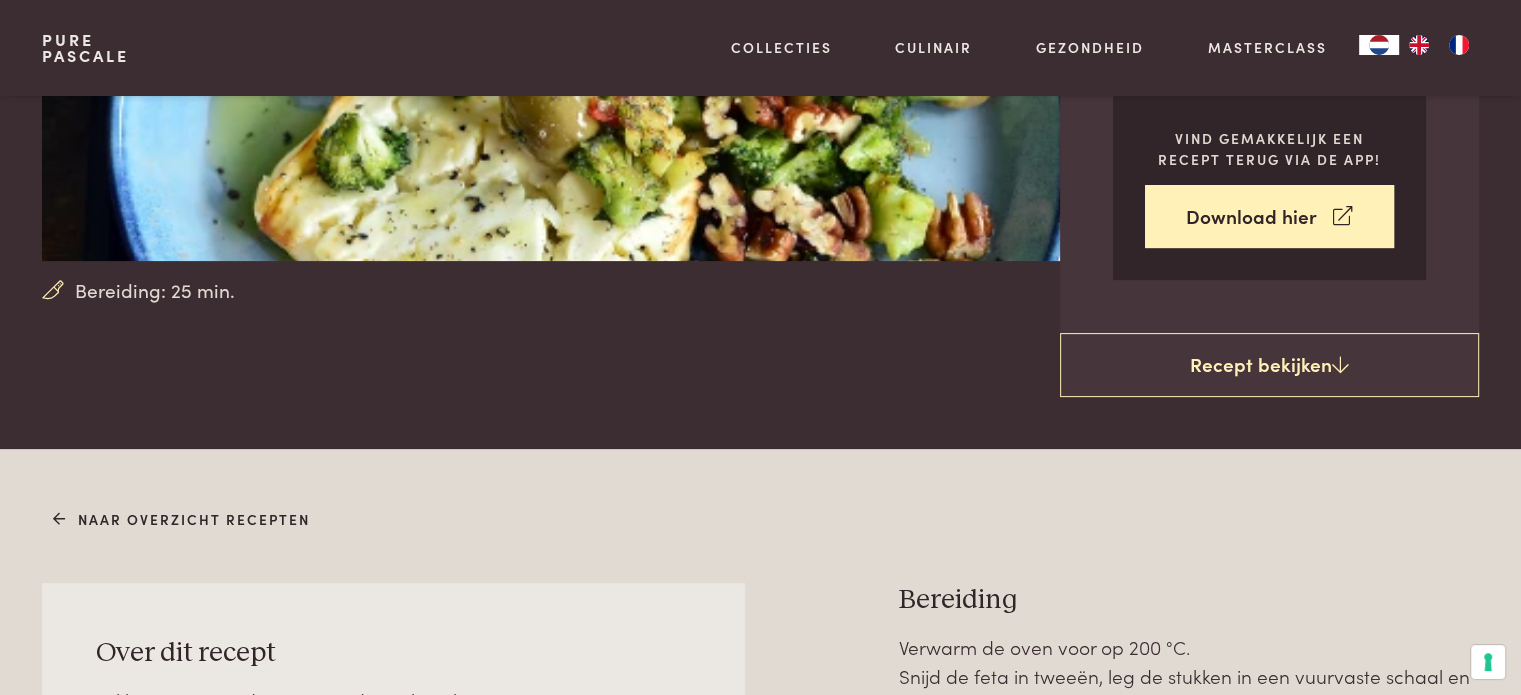 scroll, scrollTop: 500, scrollLeft: 0, axis: vertical 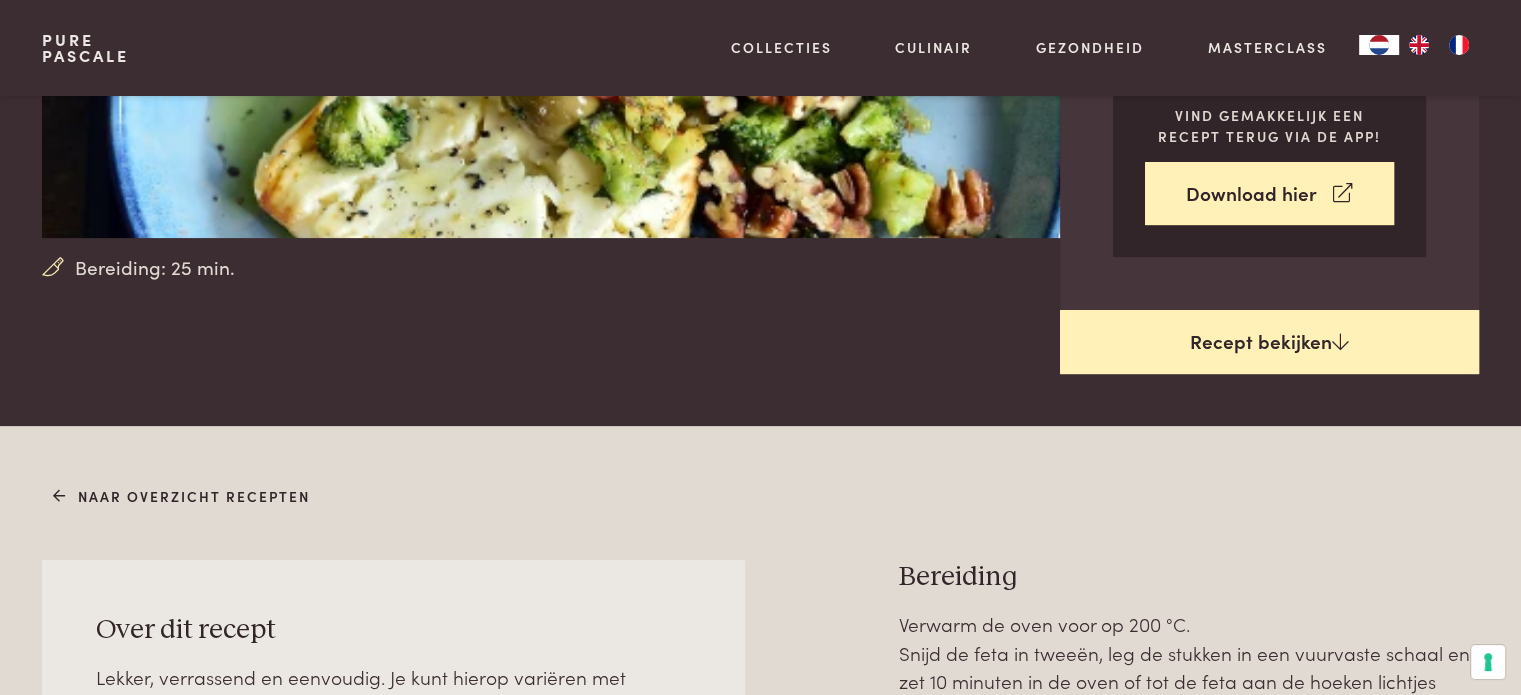 click on "Recept bekijken" at bounding box center (1269, 342) 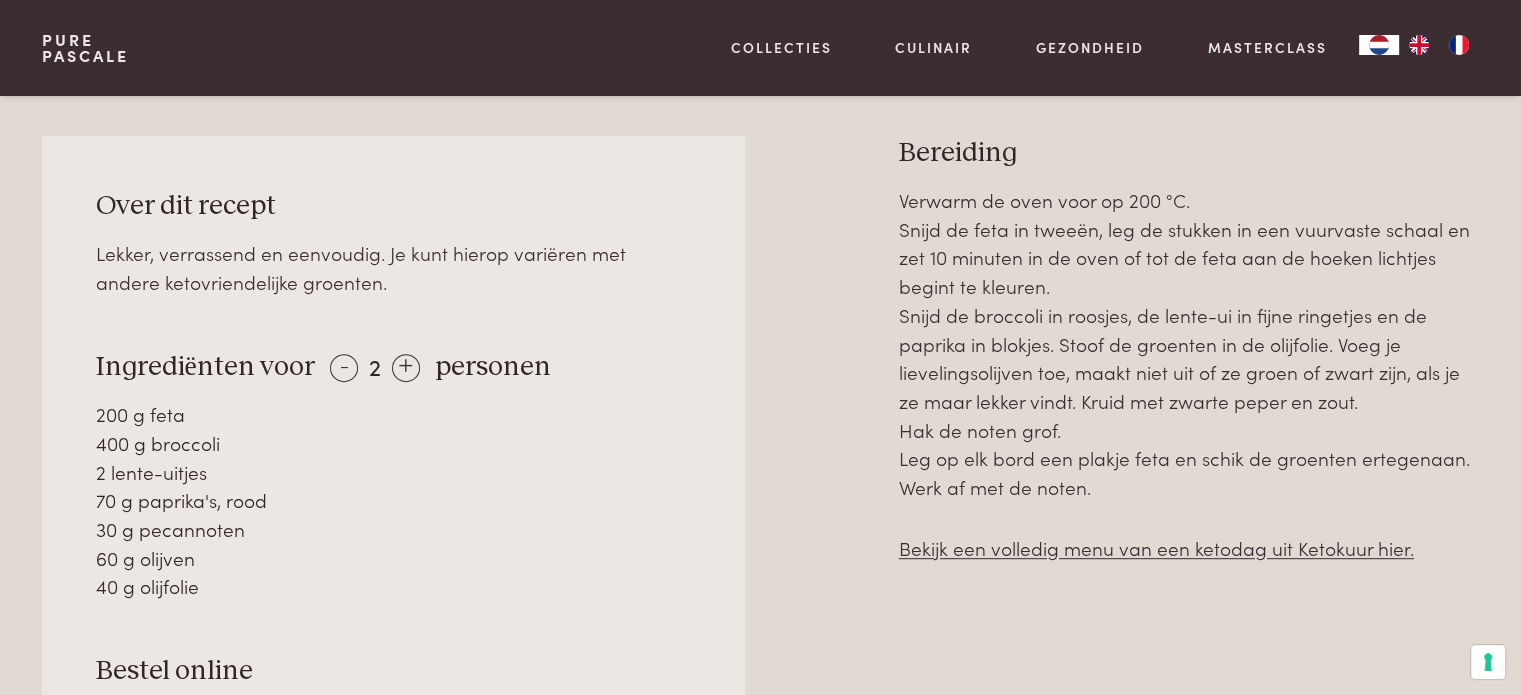 scroll, scrollTop: 924, scrollLeft: 0, axis: vertical 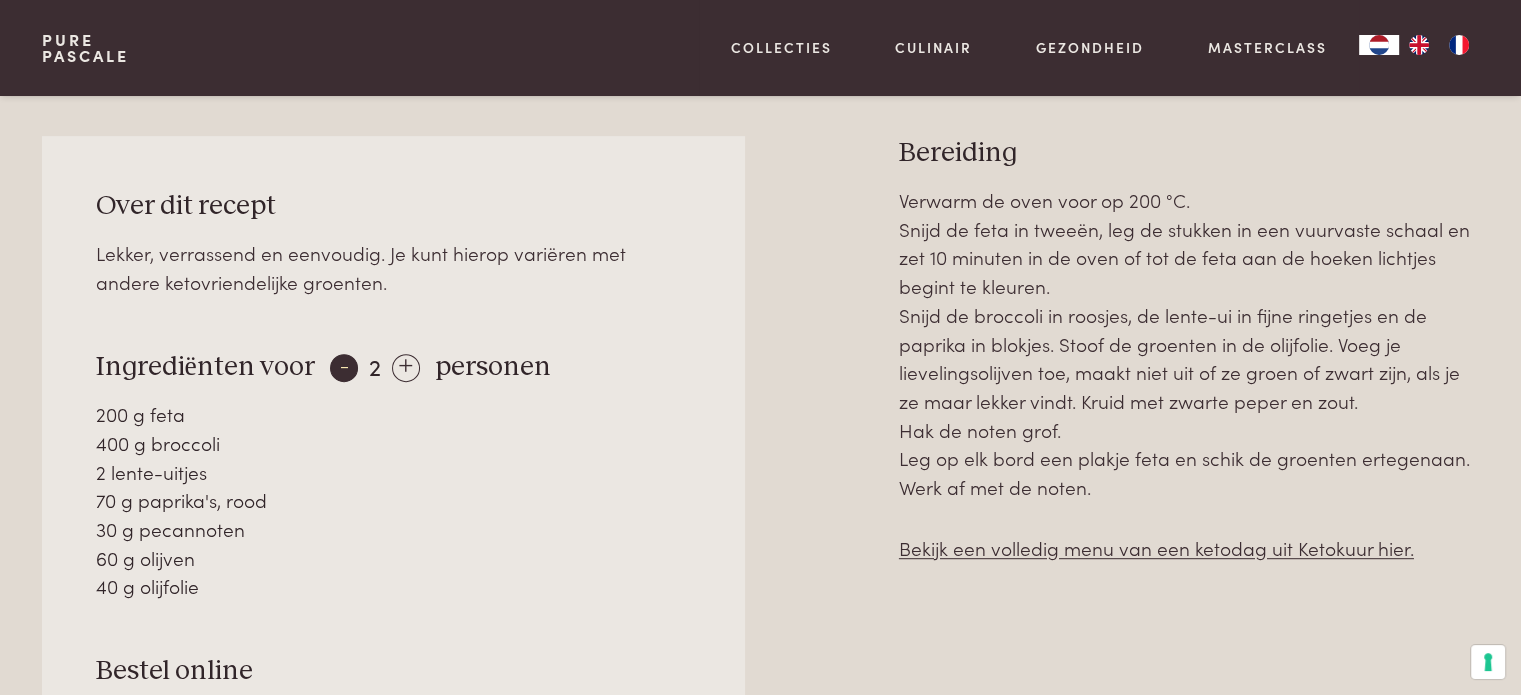 click on "-" at bounding box center [344, 368] 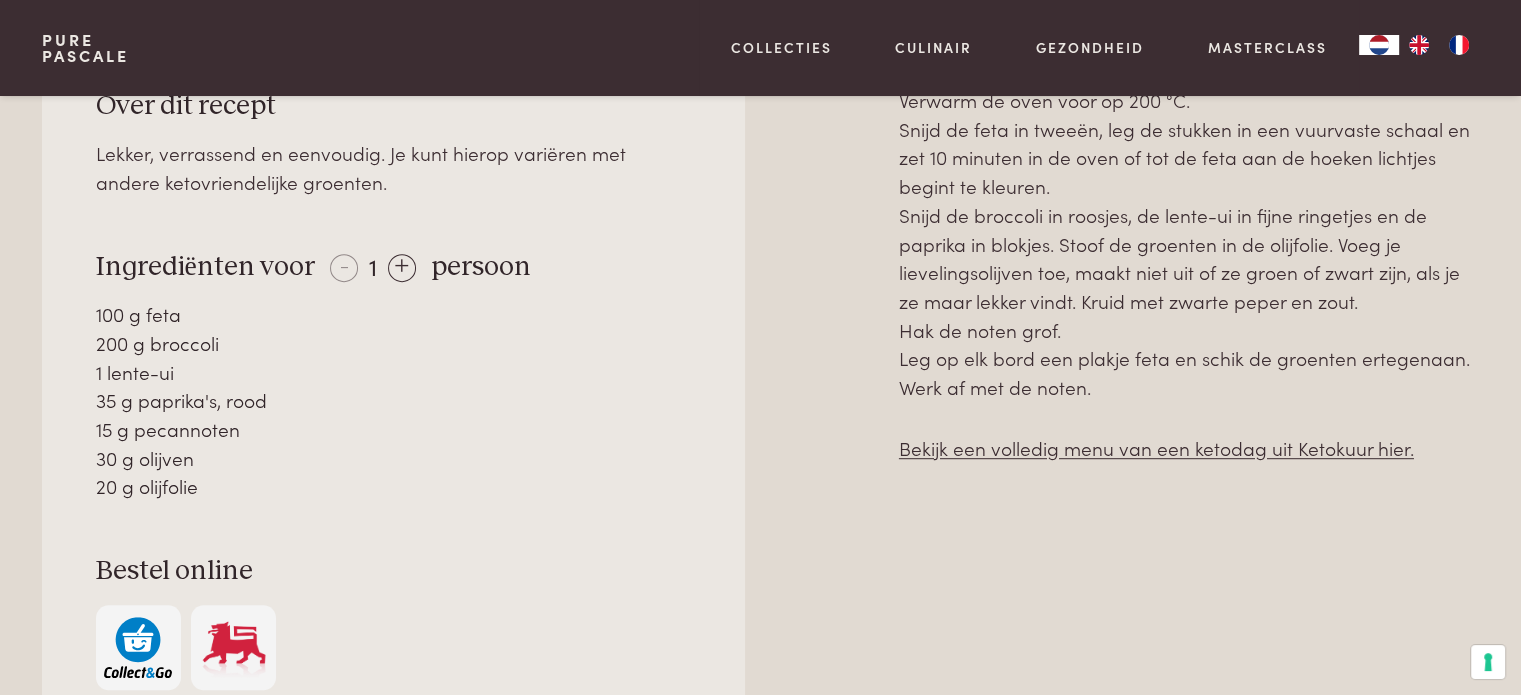 scroll, scrollTop: 924, scrollLeft: 0, axis: vertical 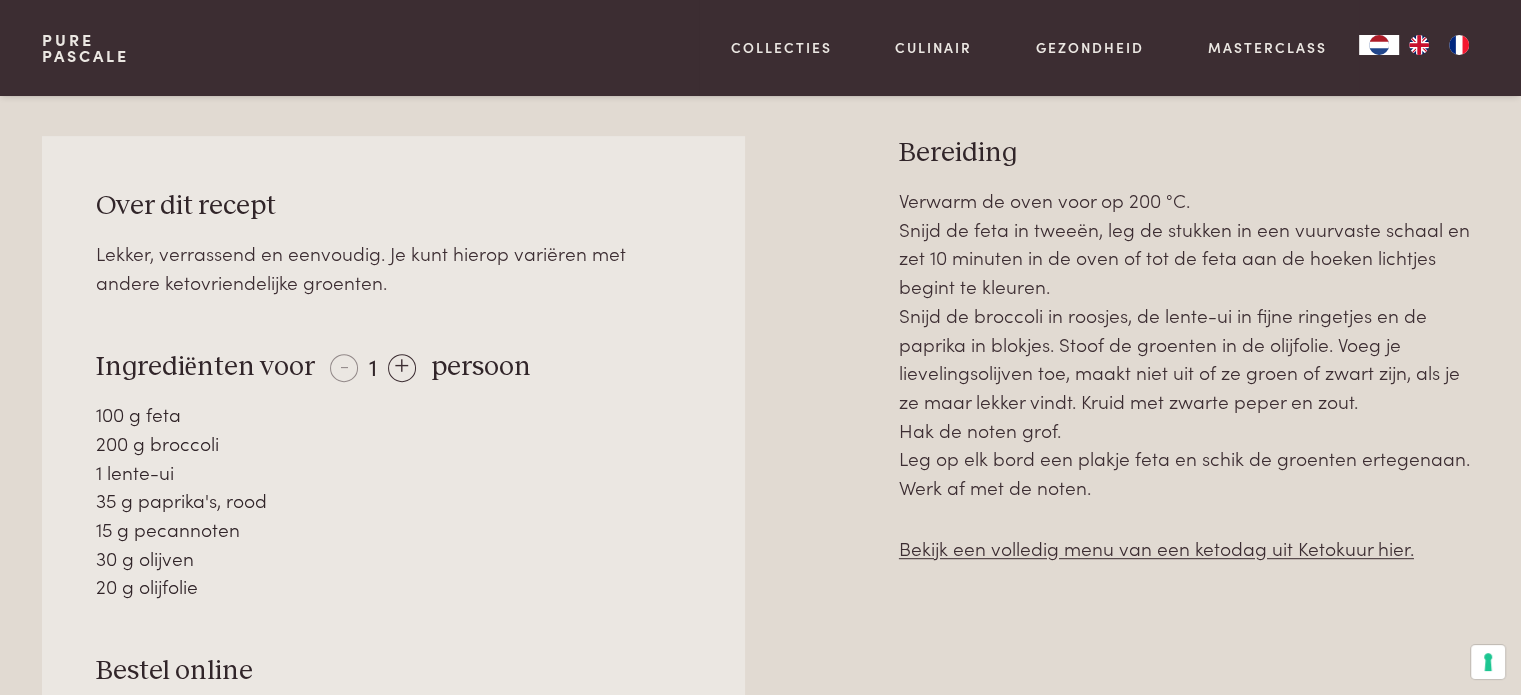 drag, startPoint x: 60, startPoint y: 119, endPoint x: 1388, endPoint y: 491, distance: 1379.1185 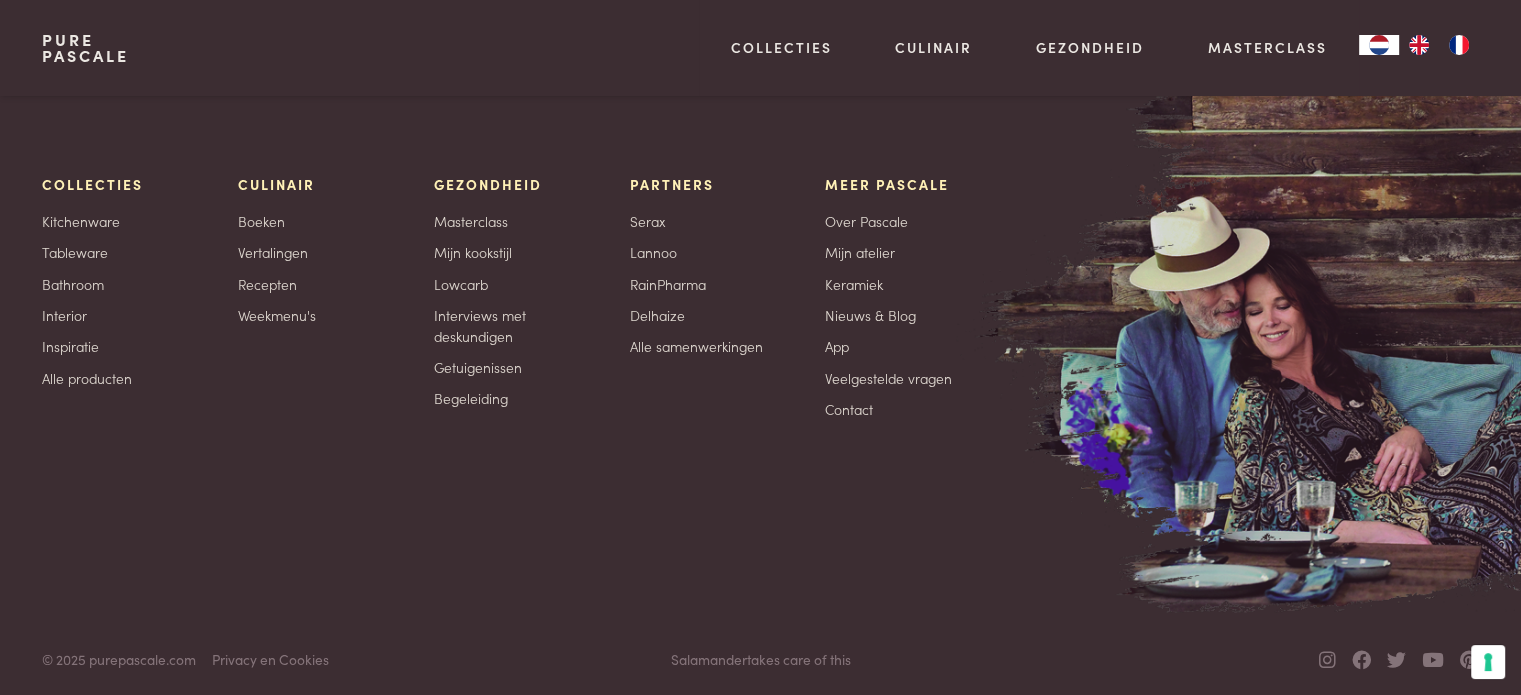 scroll, scrollTop: 3843, scrollLeft: 0, axis: vertical 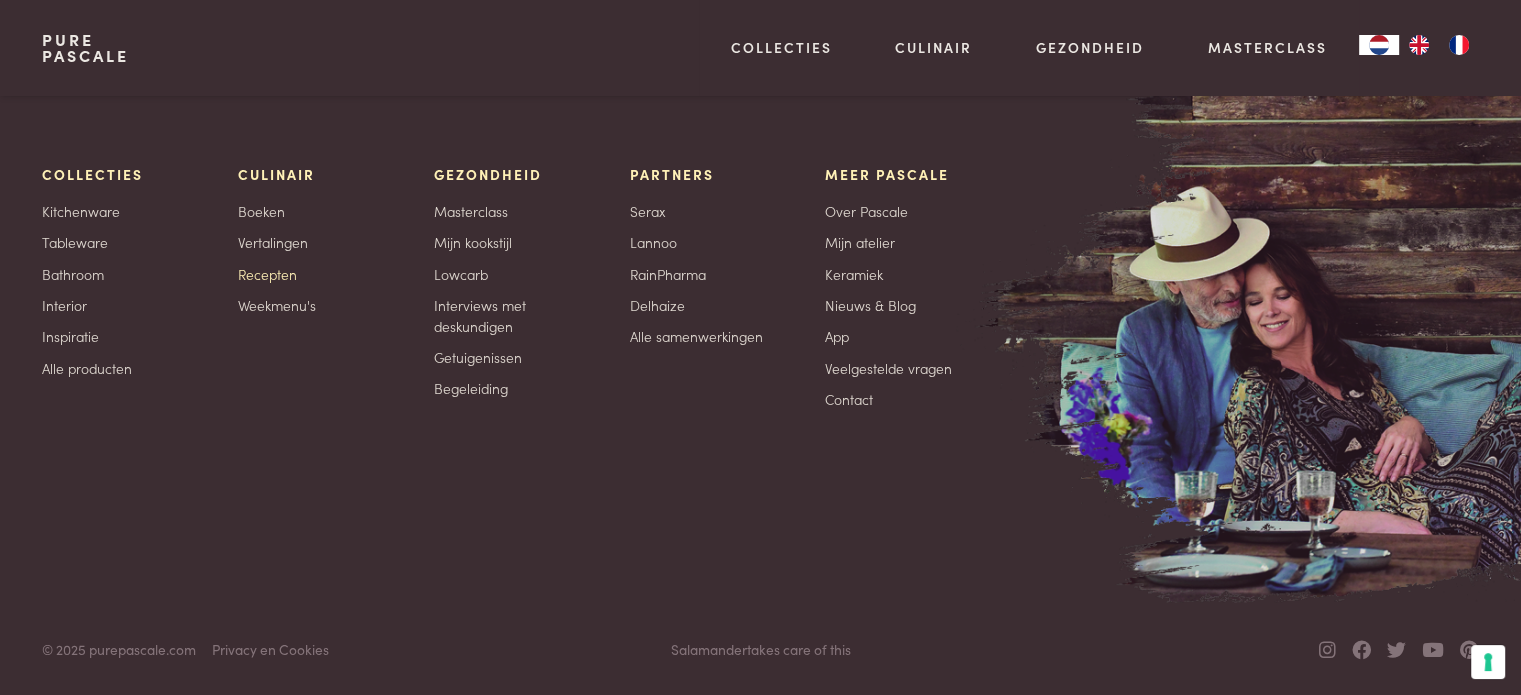 click on "Recepten" at bounding box center (267, 274) 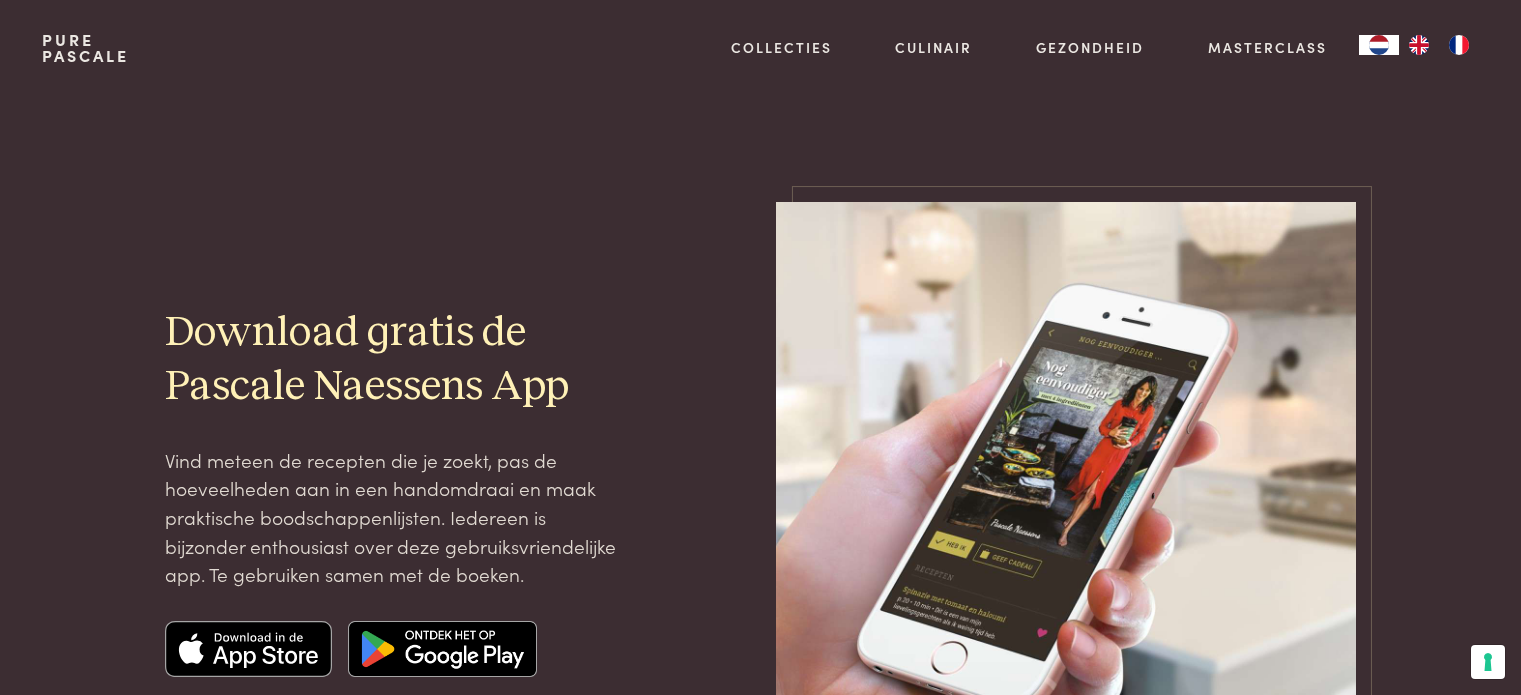 scroll, scrollTop: 0, scrollLeft: 0, axis: both 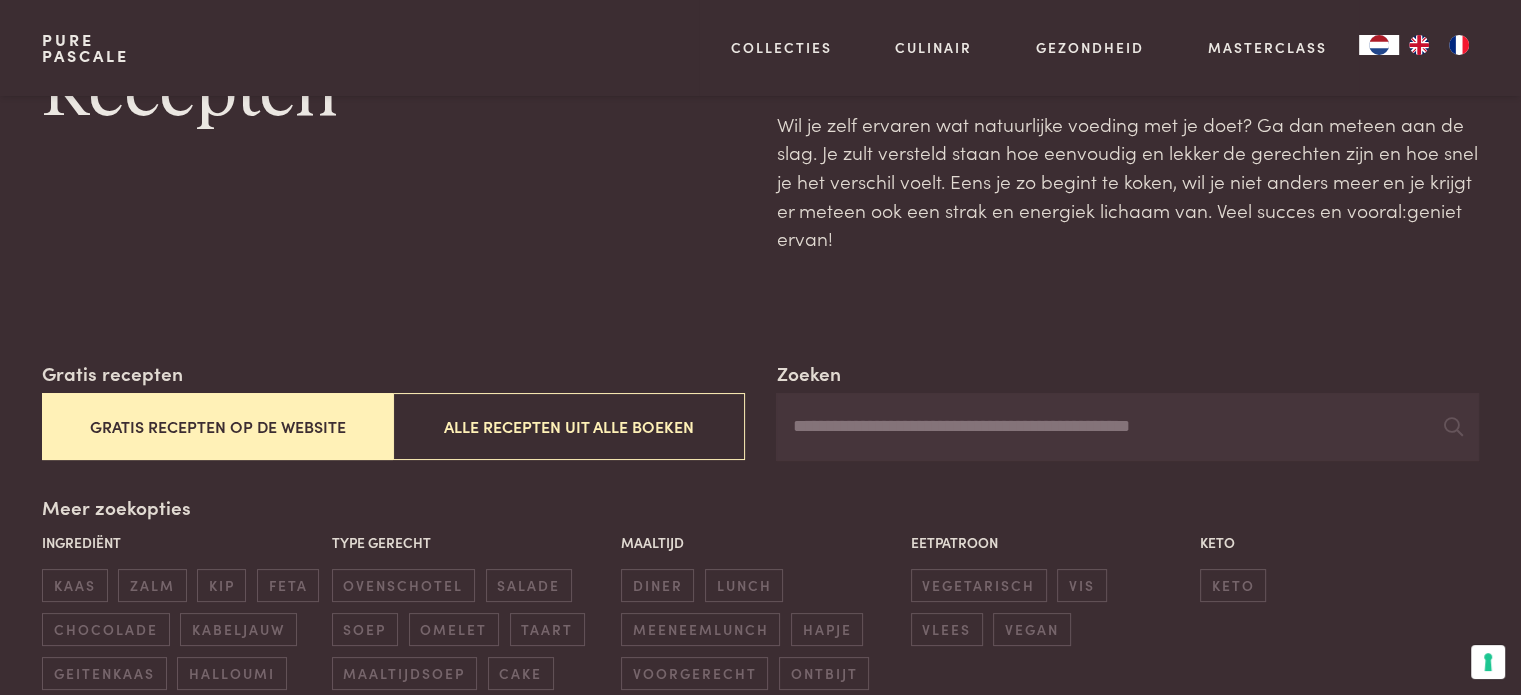 click on "Gratis recepten op de website" at bounding box center (217, 426) 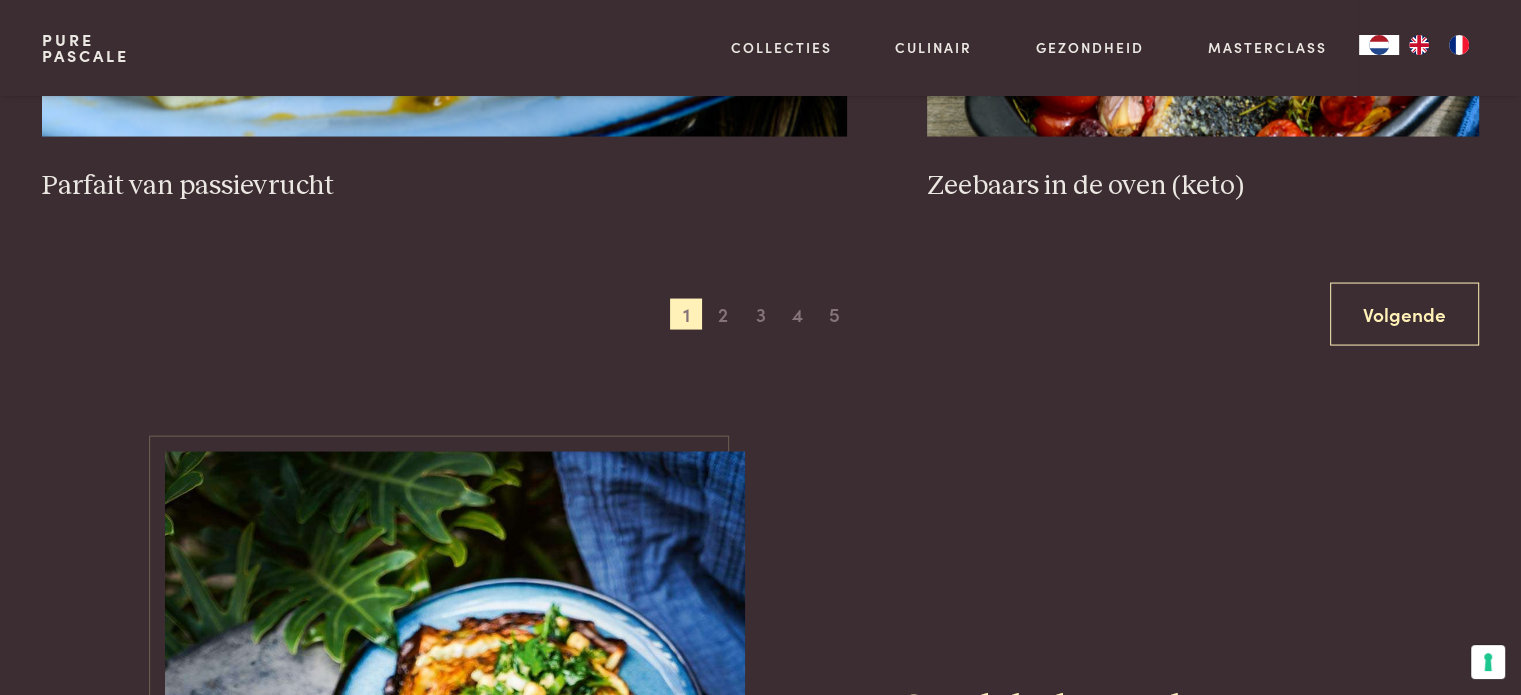 scroll, scrollTop: 3859, scrollLeft: 0, axis: vertical 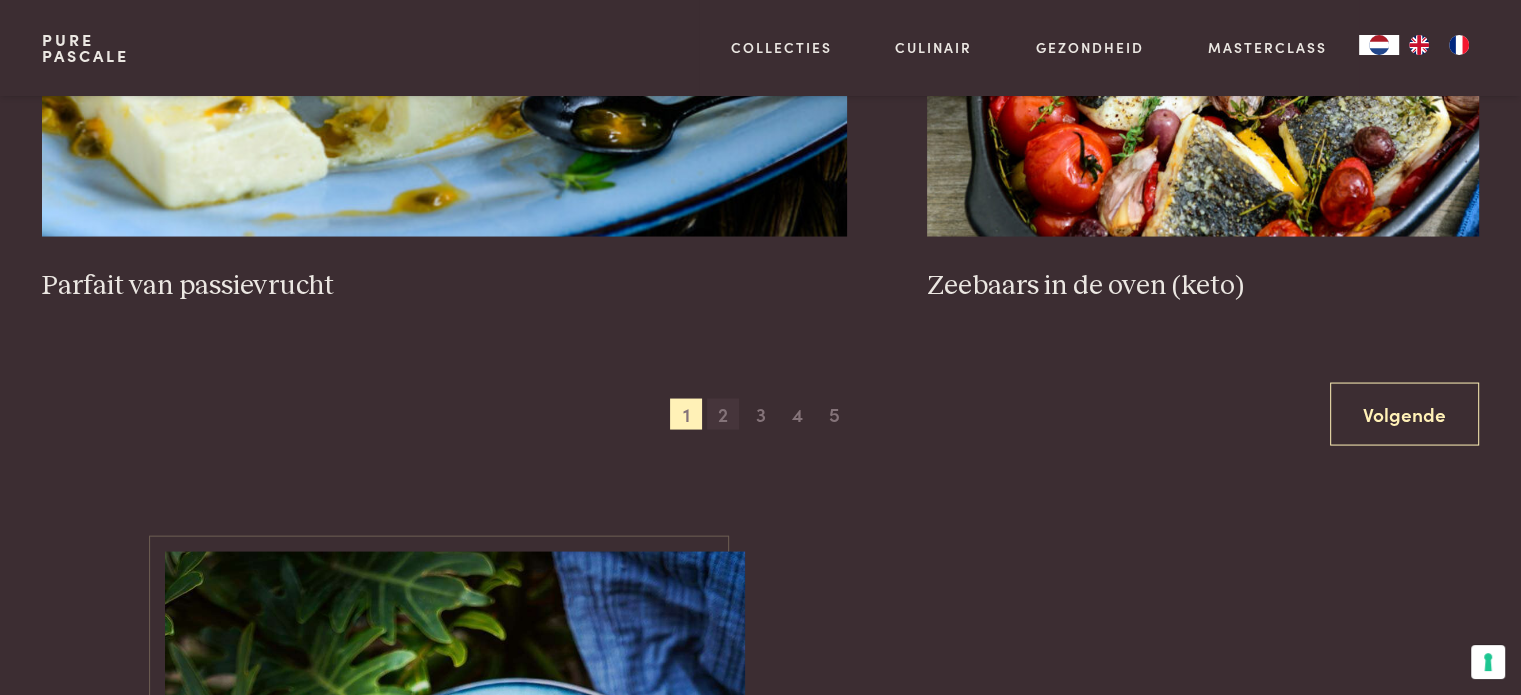 click on "2" at bounding box center [723, 415] 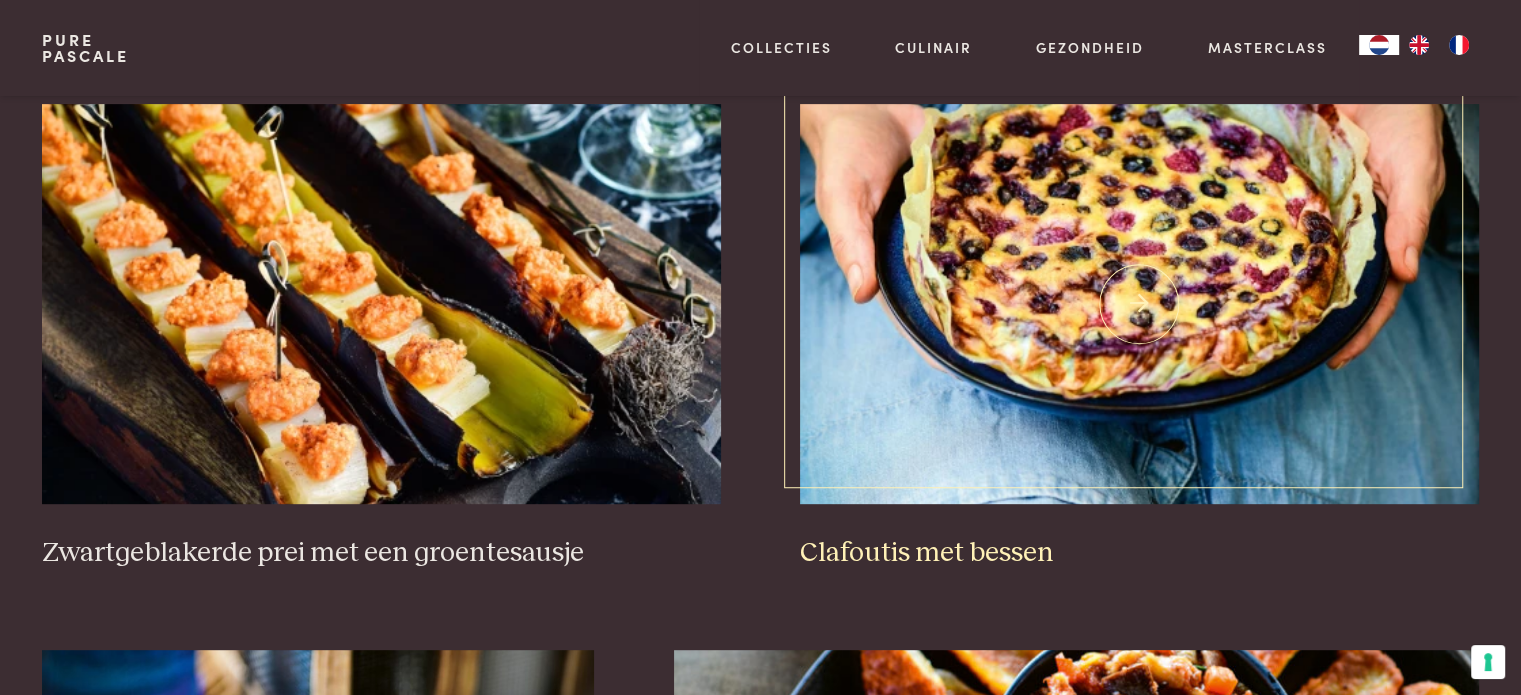 scroll, scrollTop: 859, scrollLeft: 0, axis: vertical 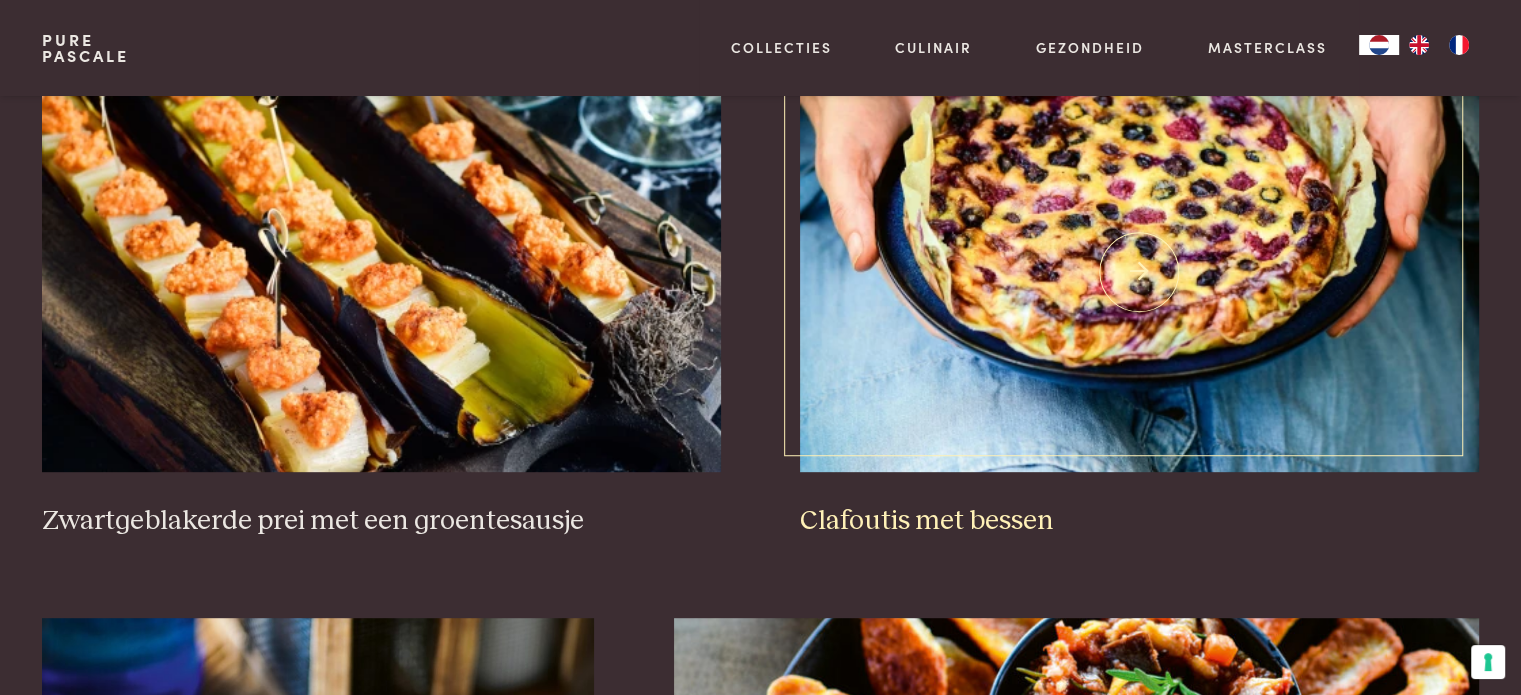 click at bounding box center (1139, 272) 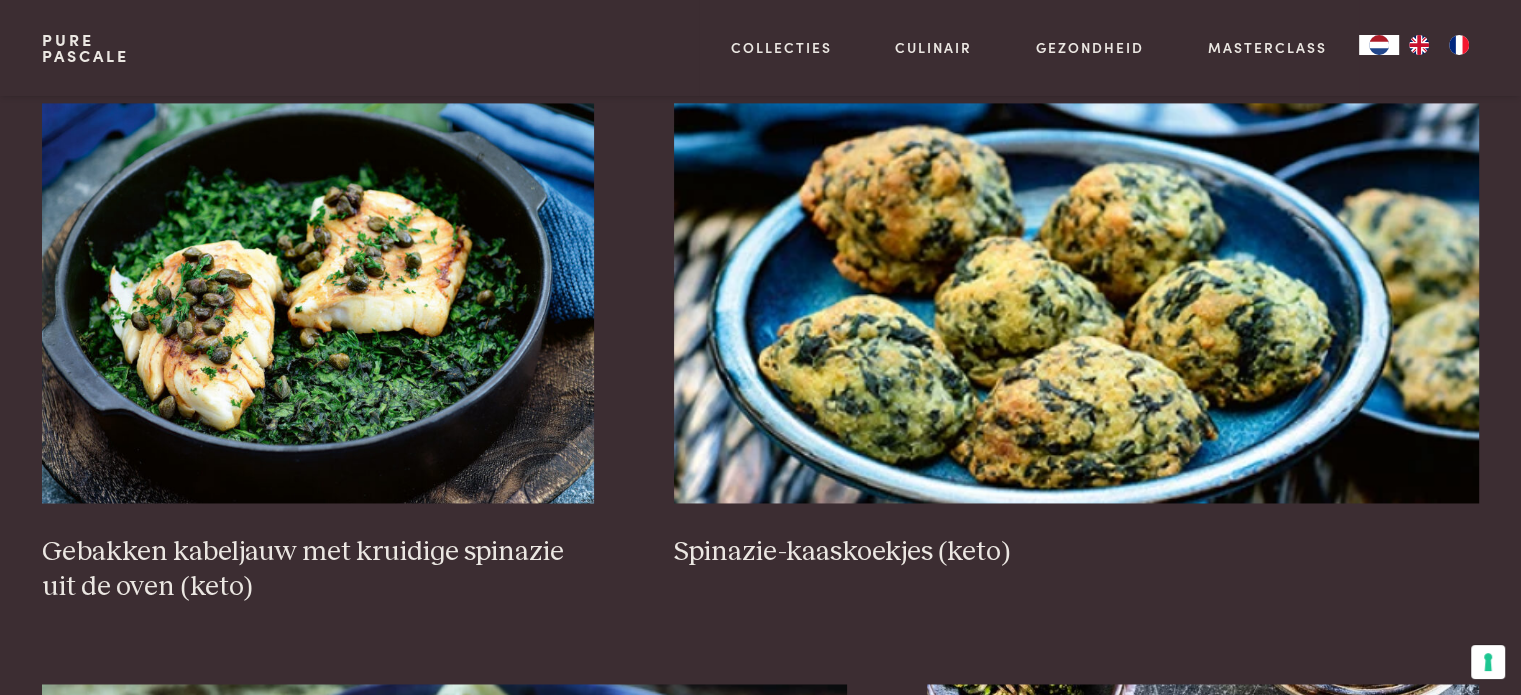 scroll, scrollTop: 3059, scrollLeft: 0, axis: vertical 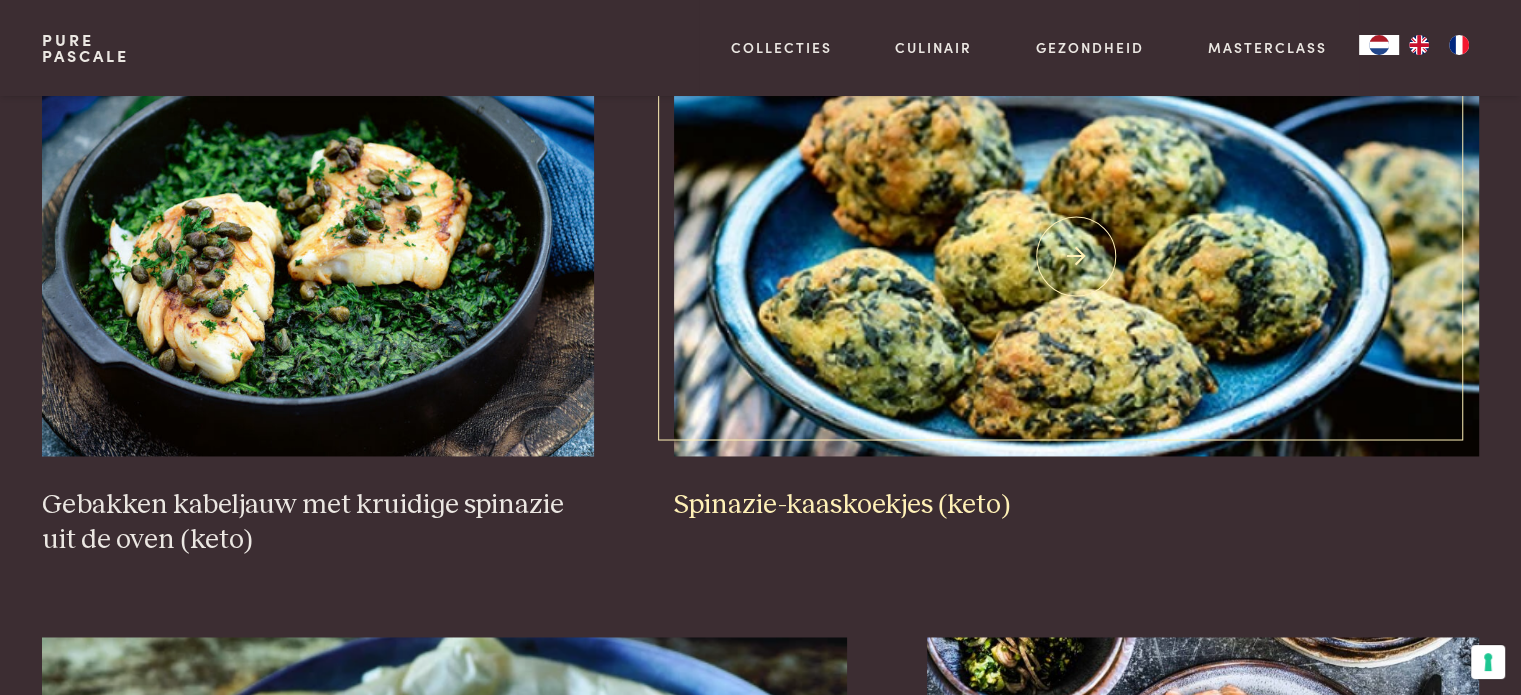 click at bounding box center [1076, 256] 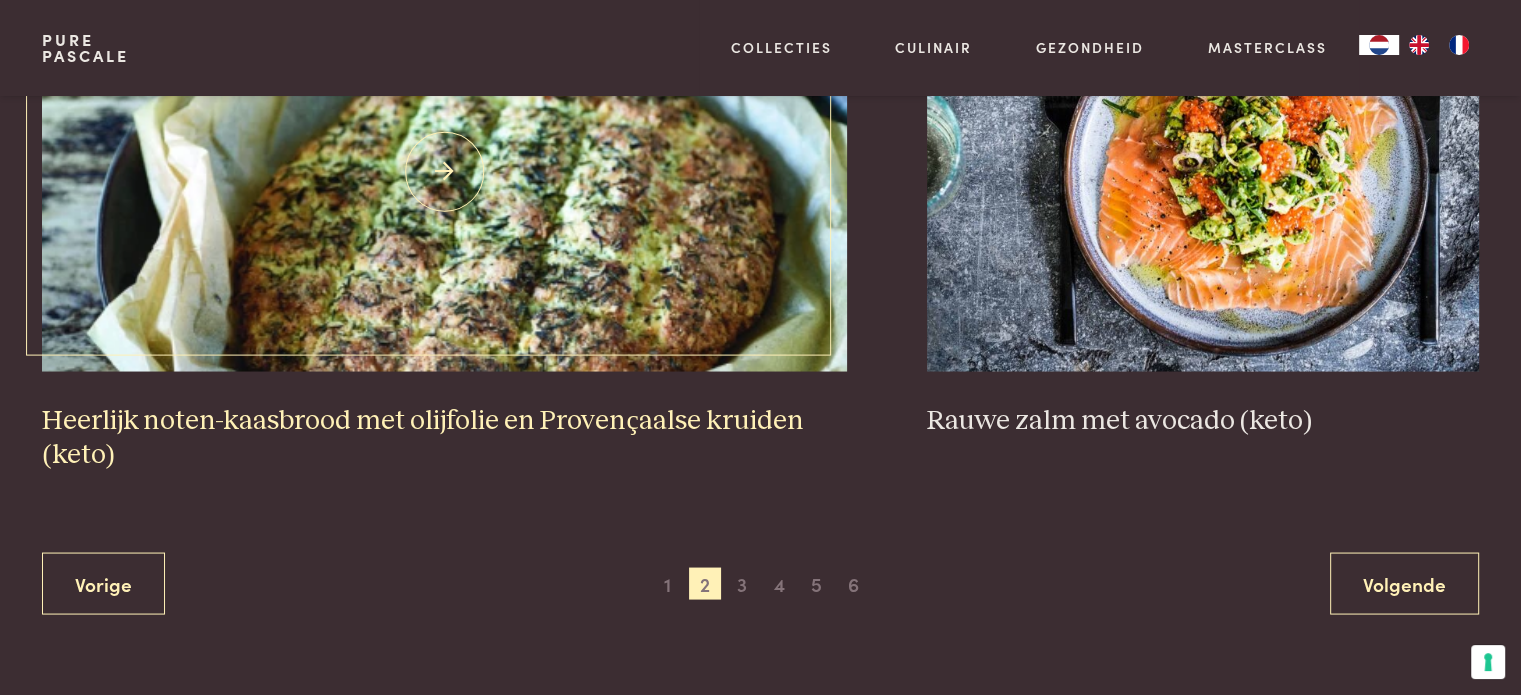 scroll, scrollTop: 3759, scrollLeft: 0, axis: vertical 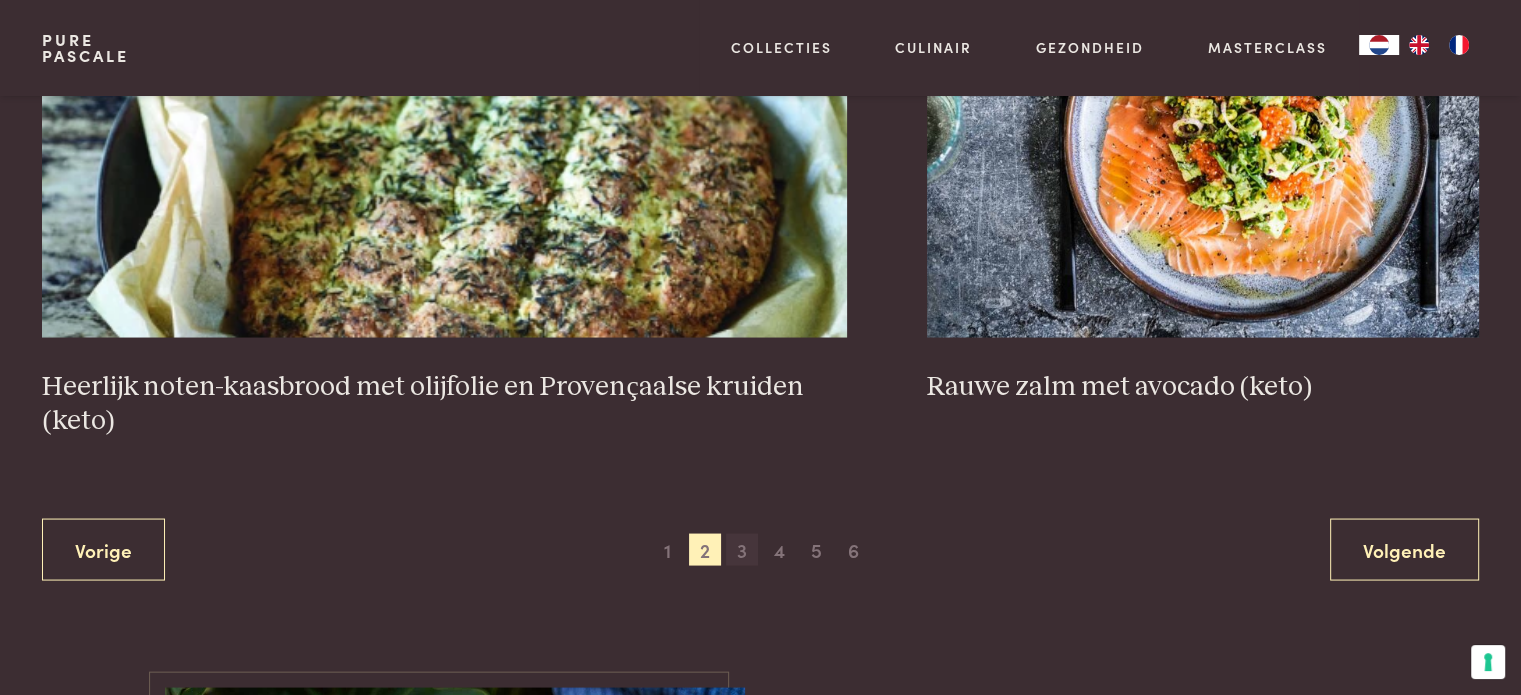 click on "3" at bounding box center (742, 549) 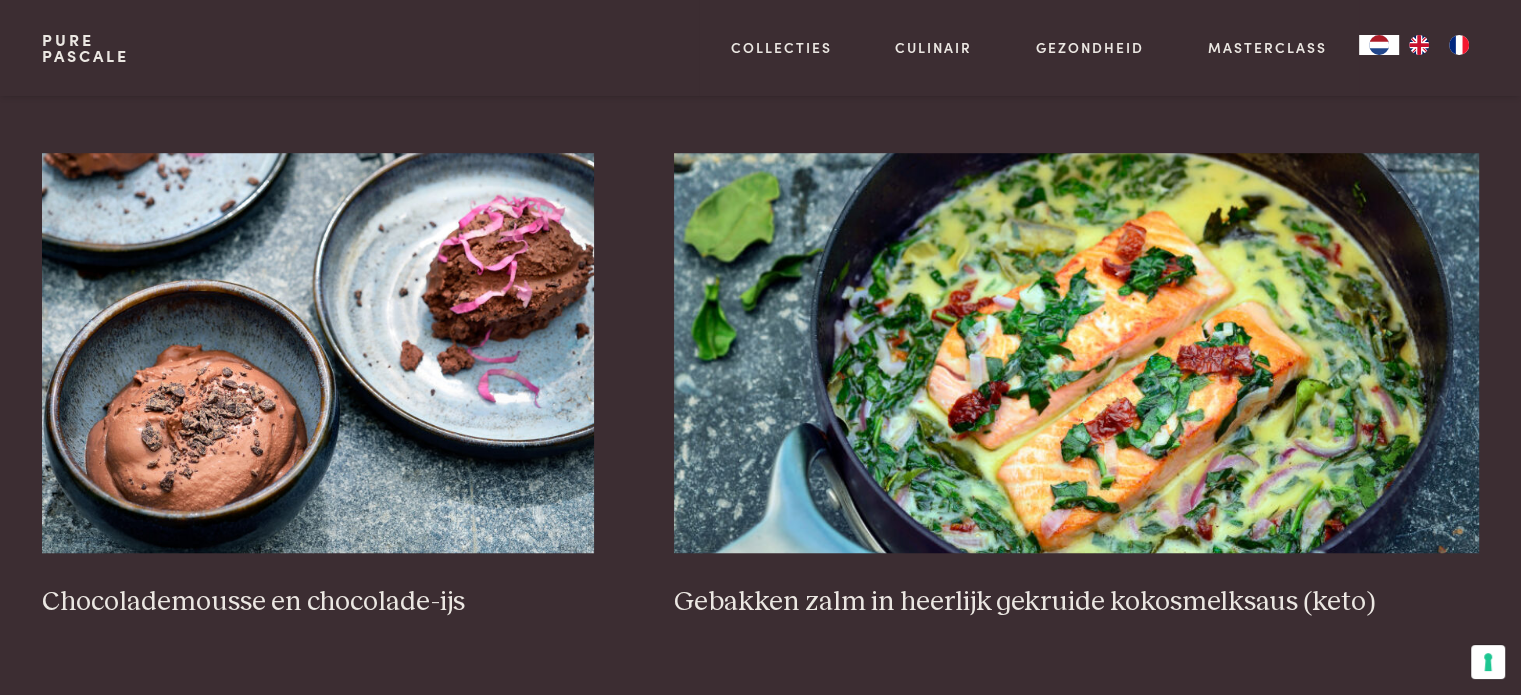 scroll, scrollTop: 1459, scrollLeft: 0, axis: vertical 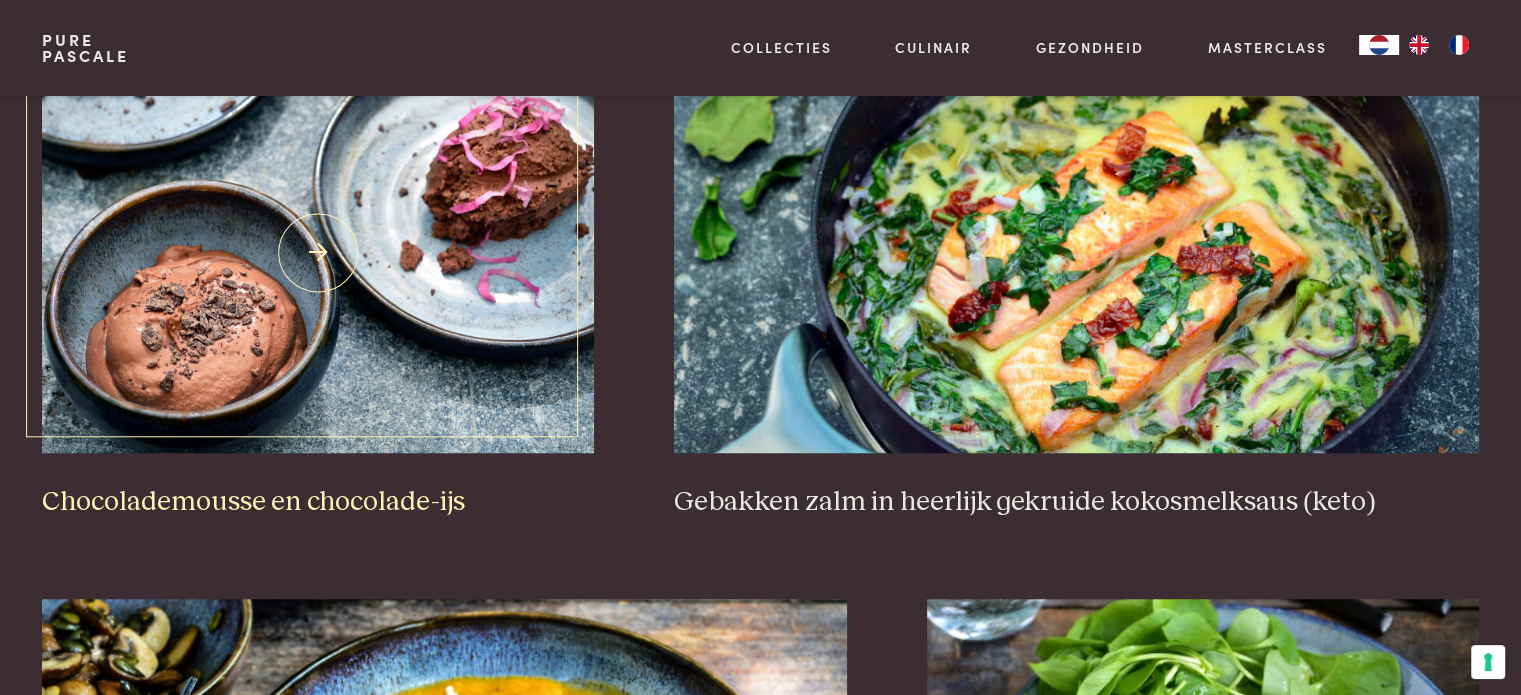 click at bounding box center [318, 253] 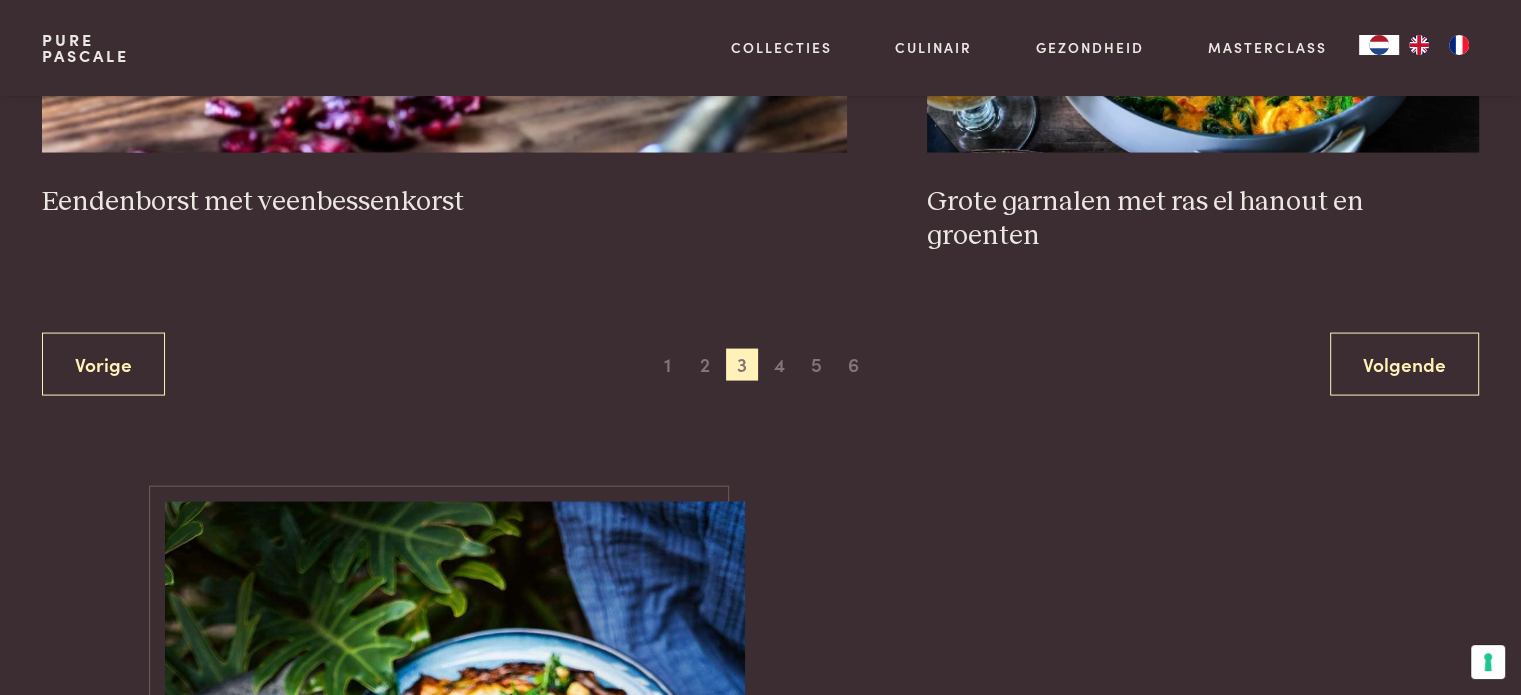 scroll, scrollTop: 4059, scrollLeft: 0, axis: vertical 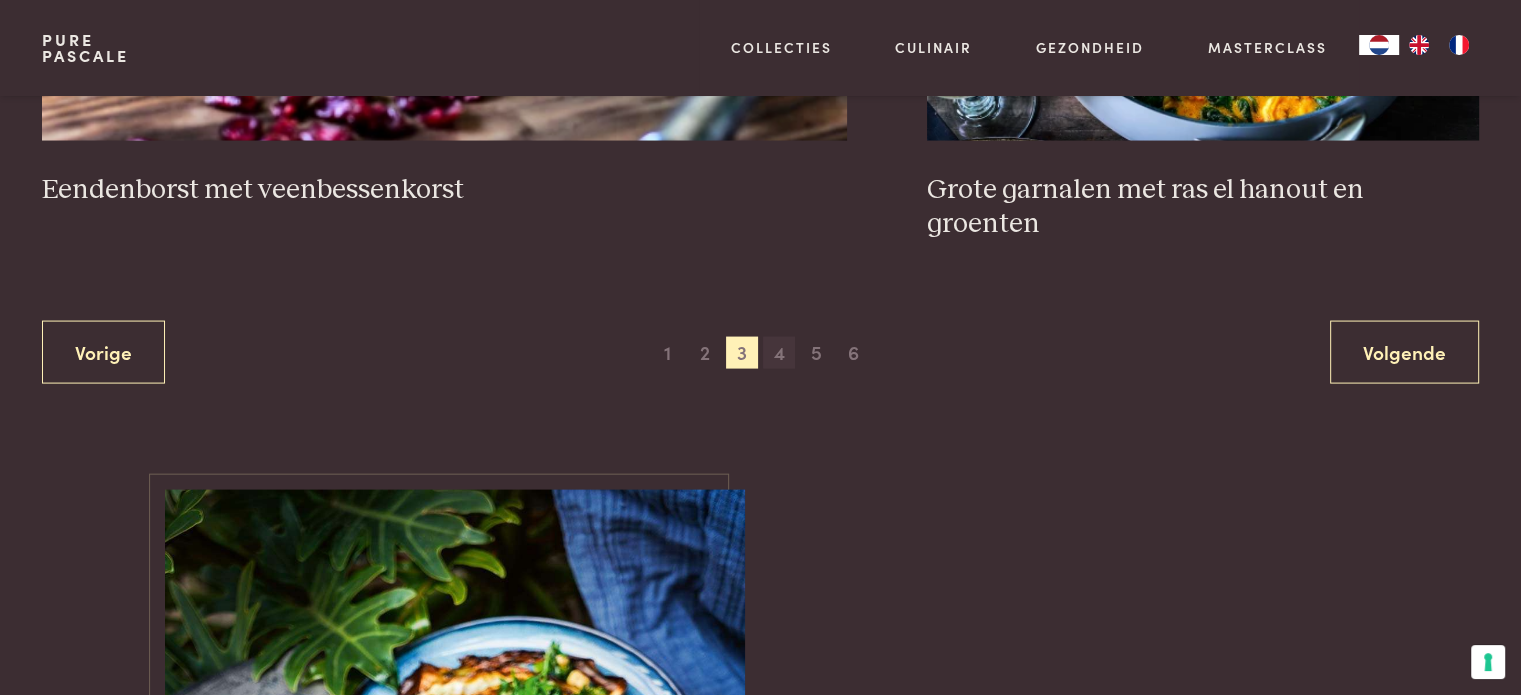 click on "4" at bounding box center [779, 353] 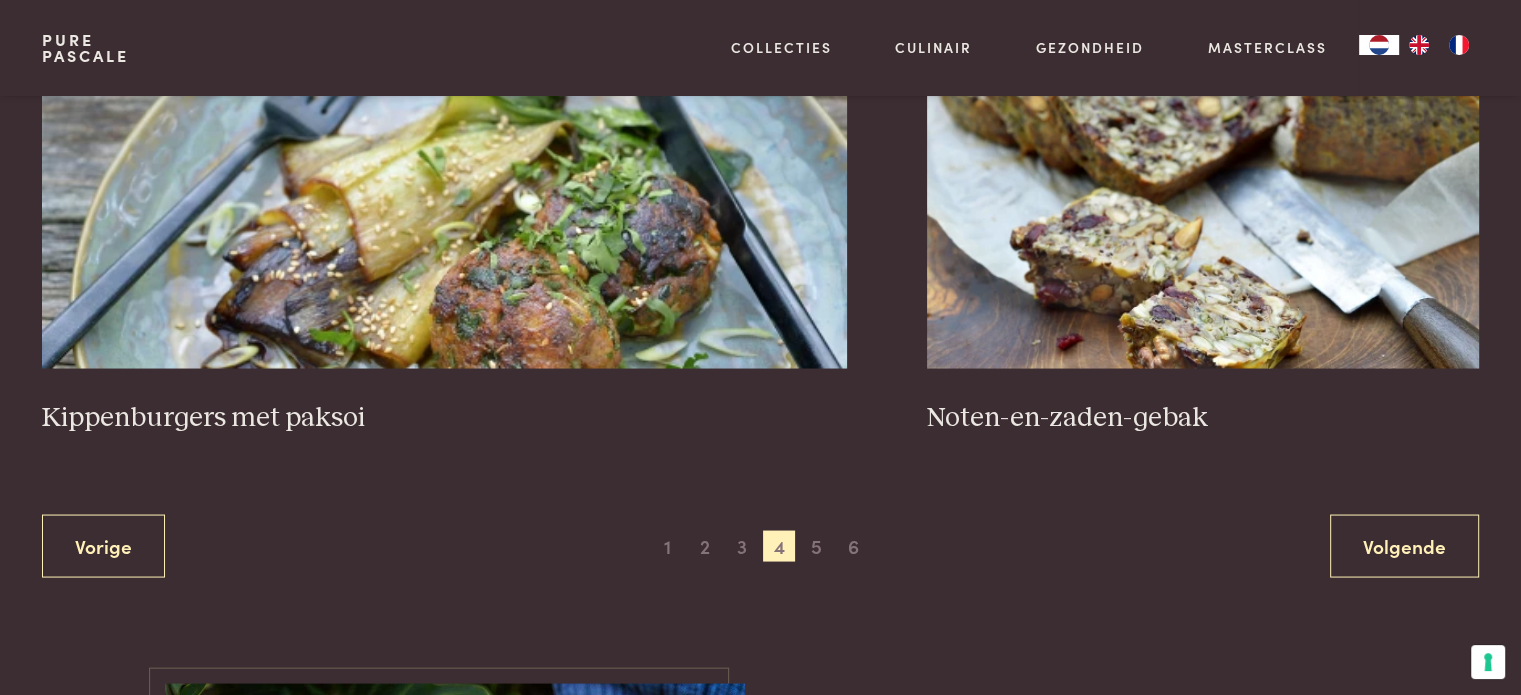 scroll, scrollTop: 3859, scrollLeft: 0, axis: vertical 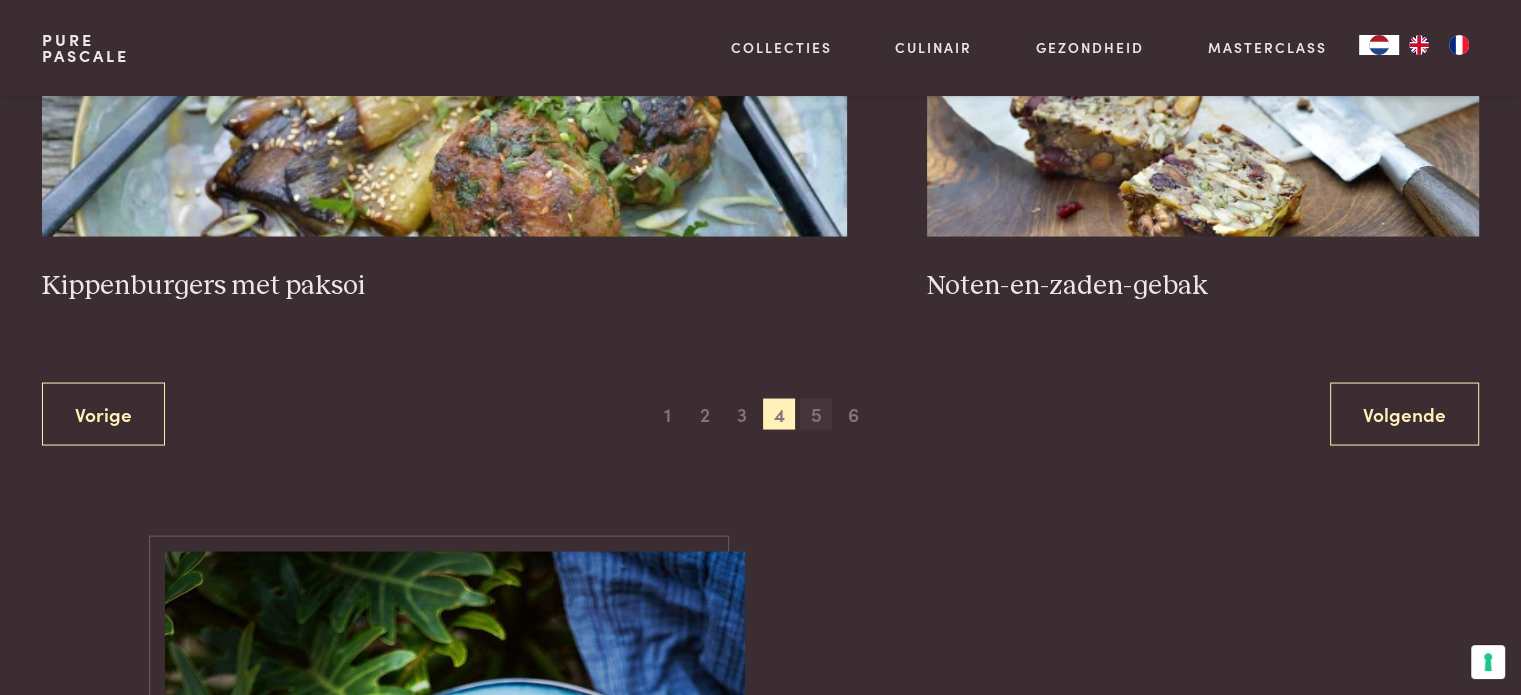 click on "5" at bounding box center (816, 415) 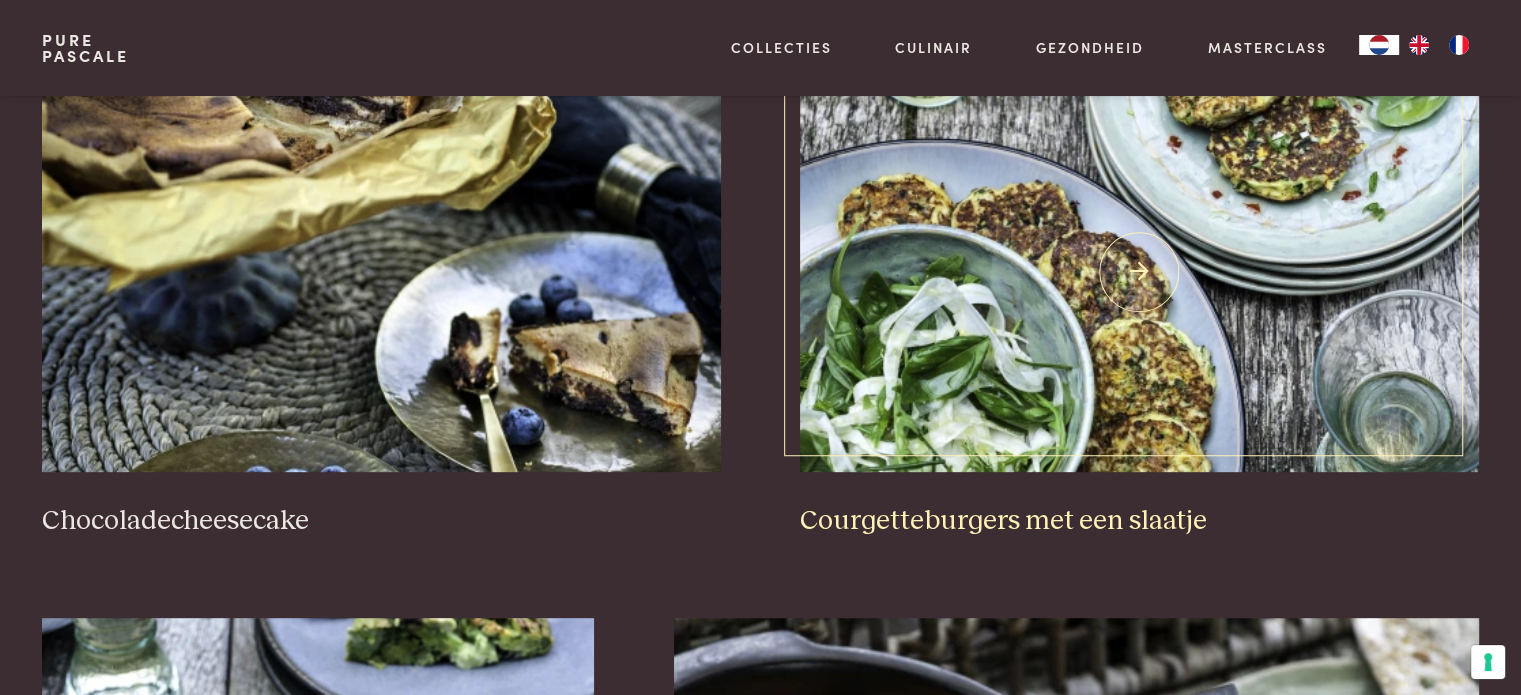 scroll, scrollTop: 959, scrollLeft: 0, axis: vertical 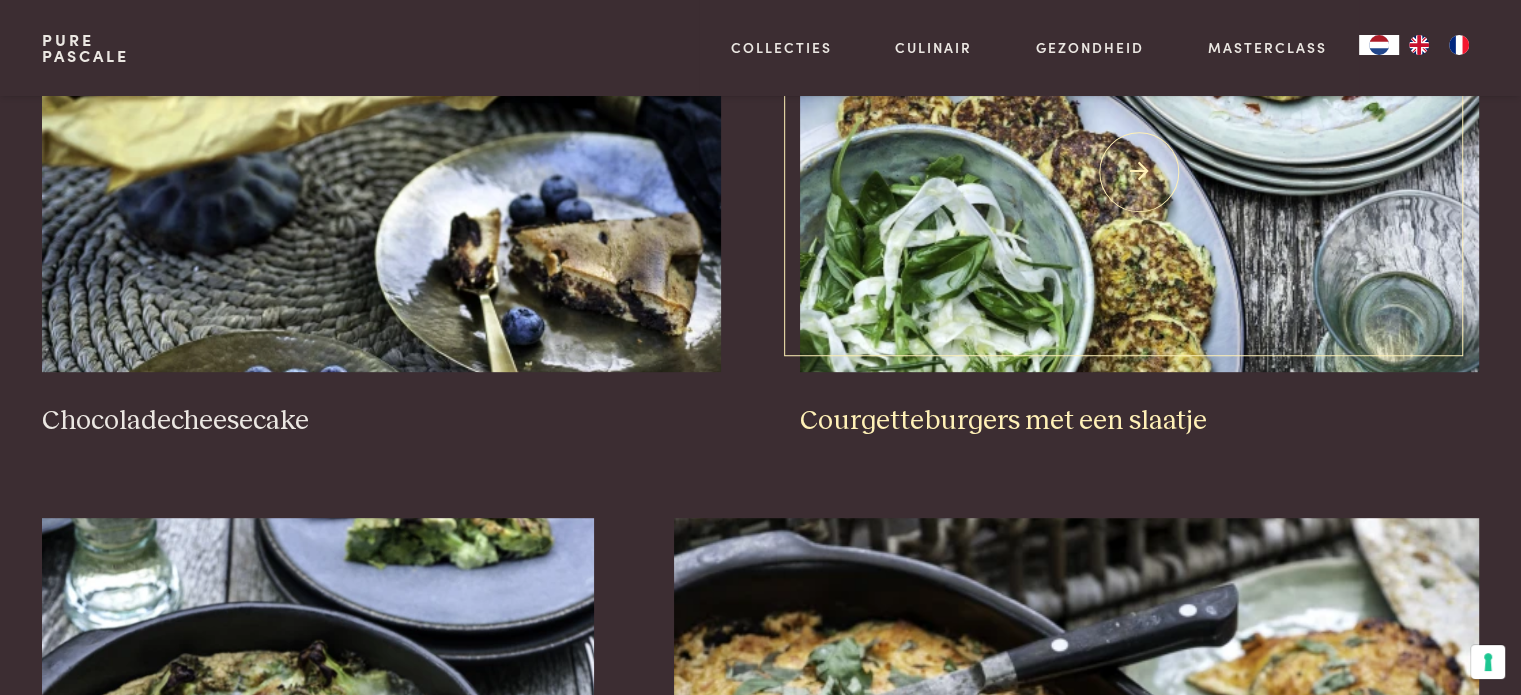 click at bounding box center [1139, 172] 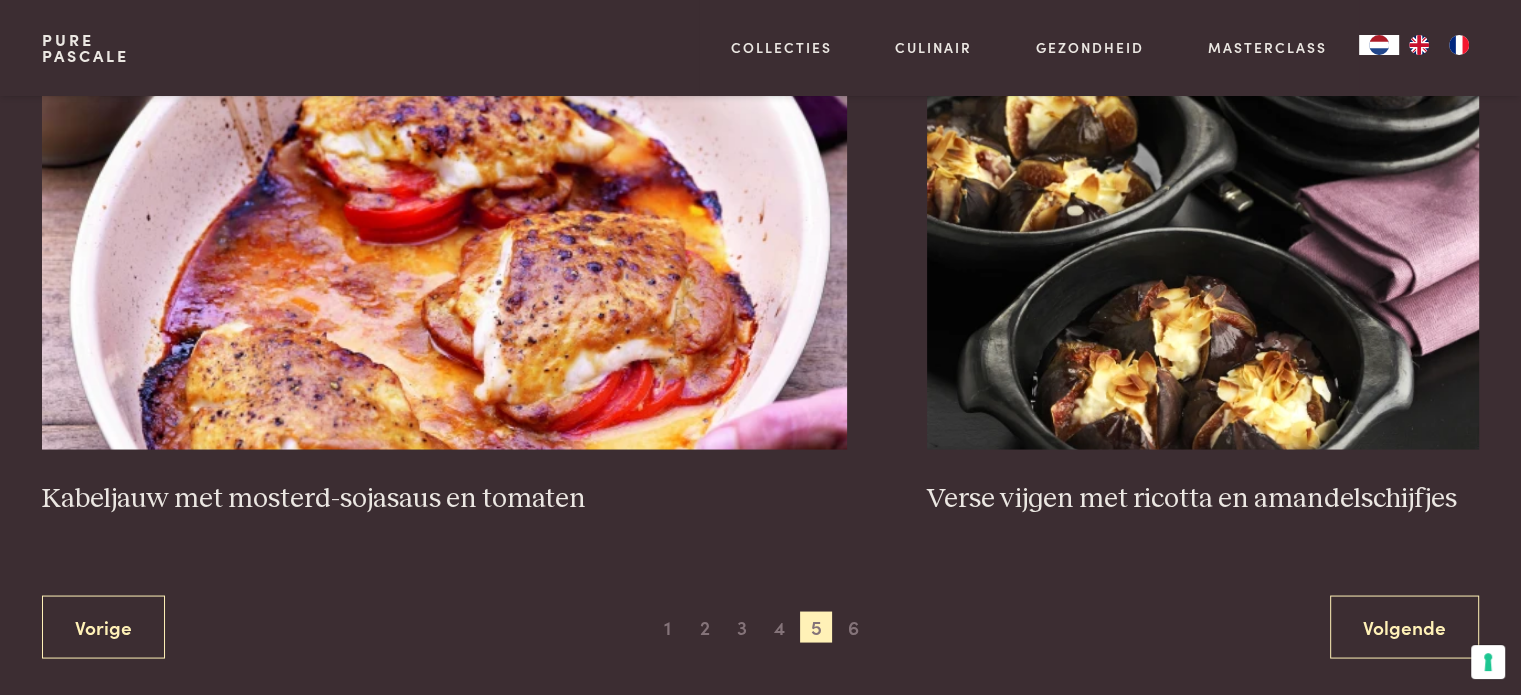 scroll, scrollTop: 3659, scrollLeft: 0, axis: vertical 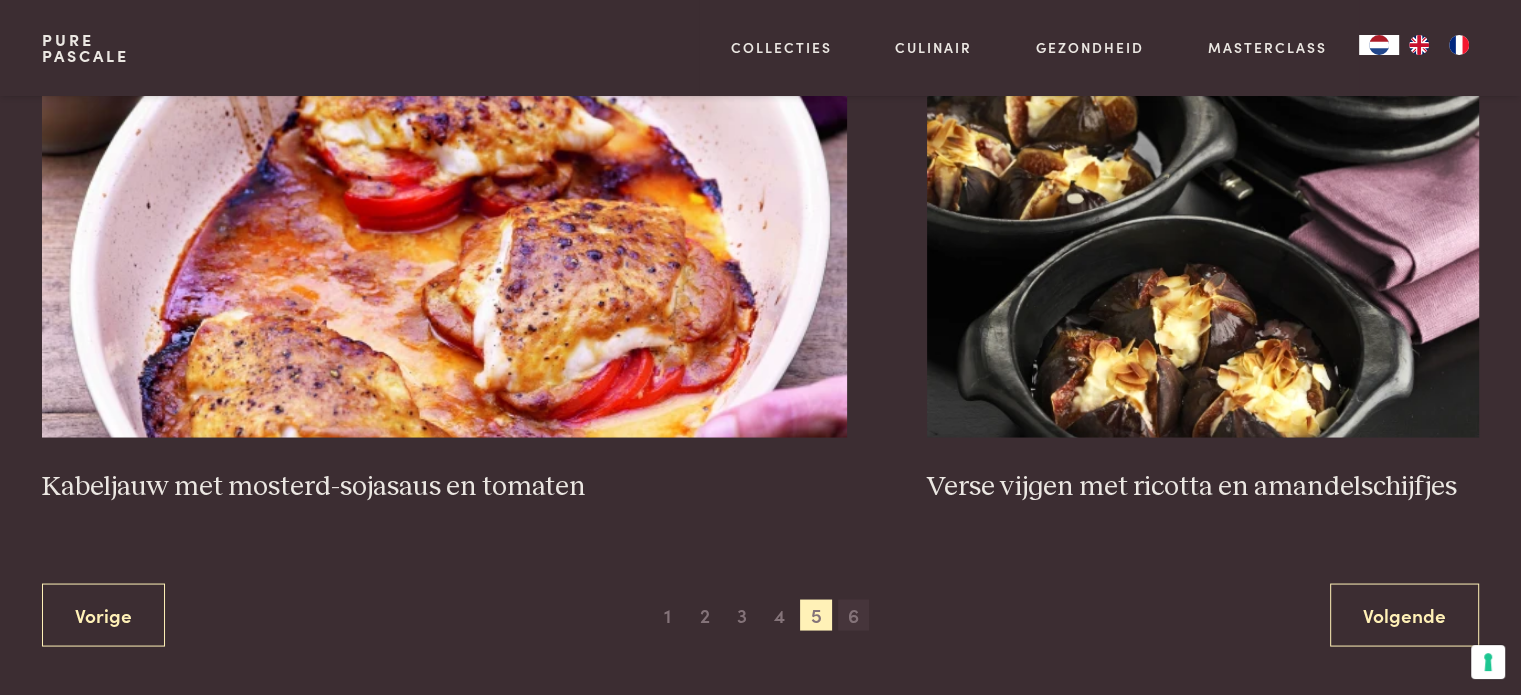 click on "6" at bounding box center (854, 615) 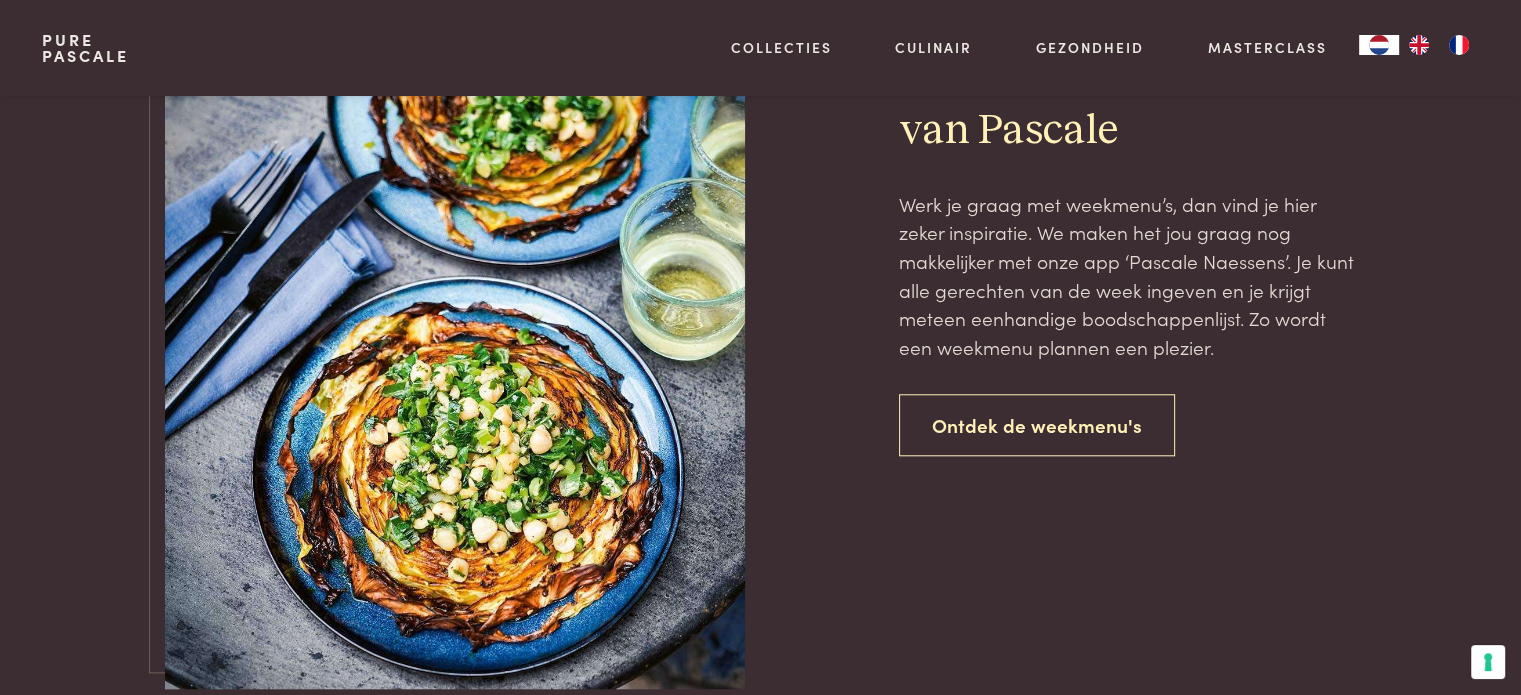 scroll, scrollTop: 1859, scrollLeft: 0, axis: vertical 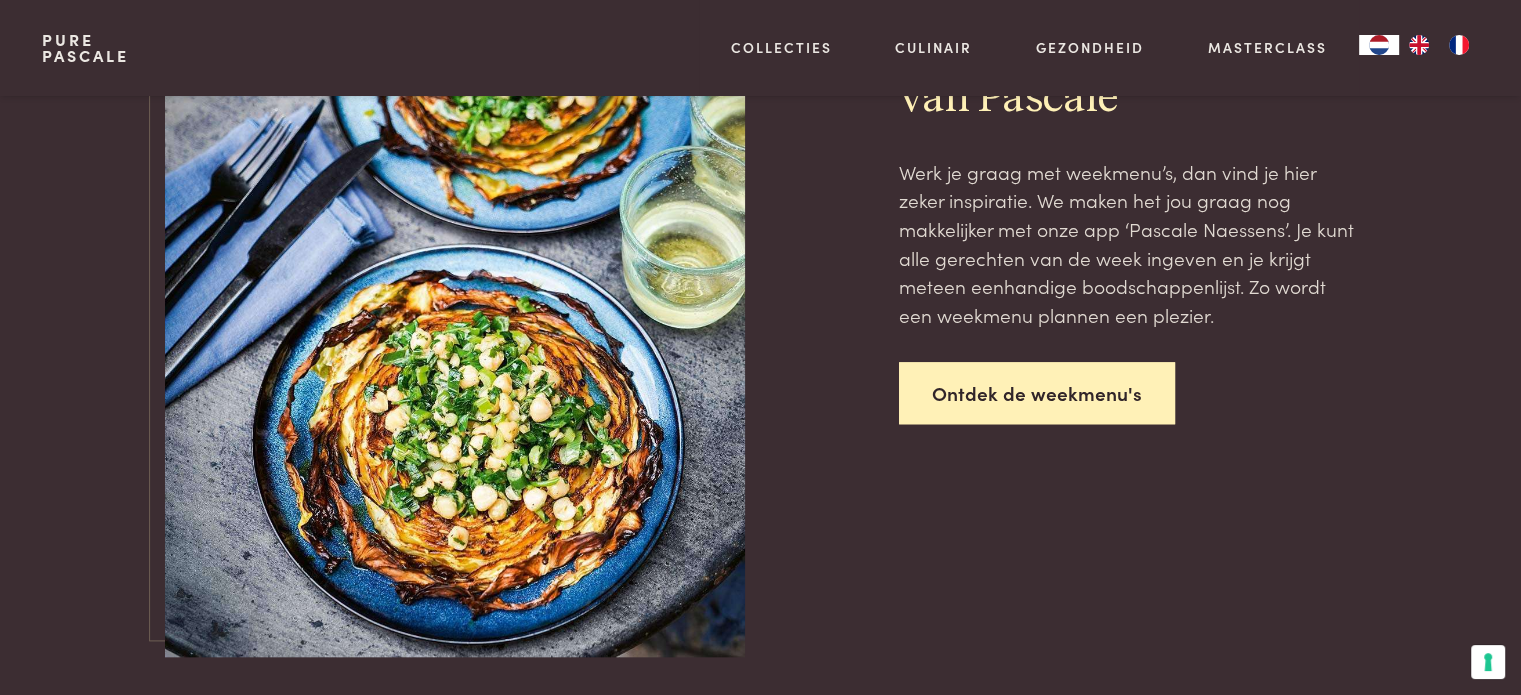 click on "Ontdek de weekmenu's" at bounding box center (1037, 393) 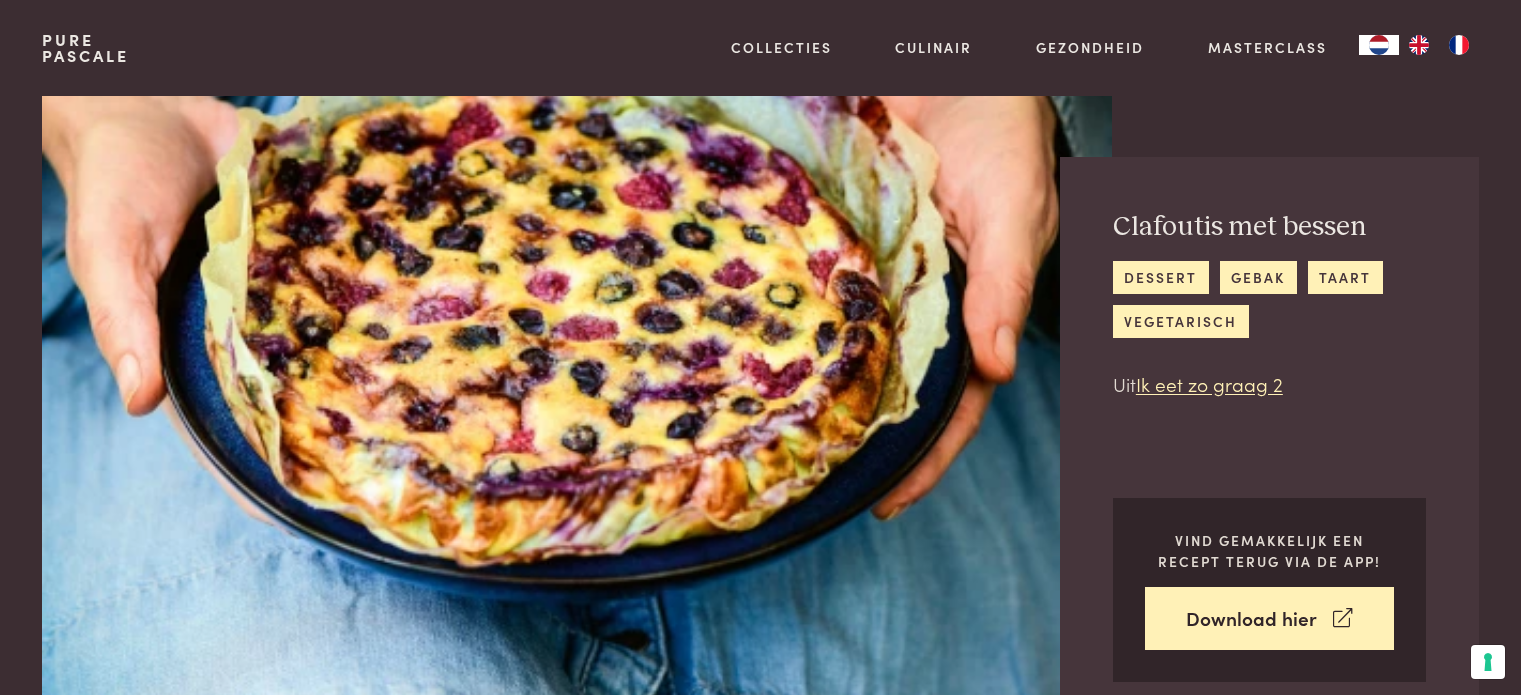 scroll, scrollTop: 0, scrollLeft: 0, axis: both 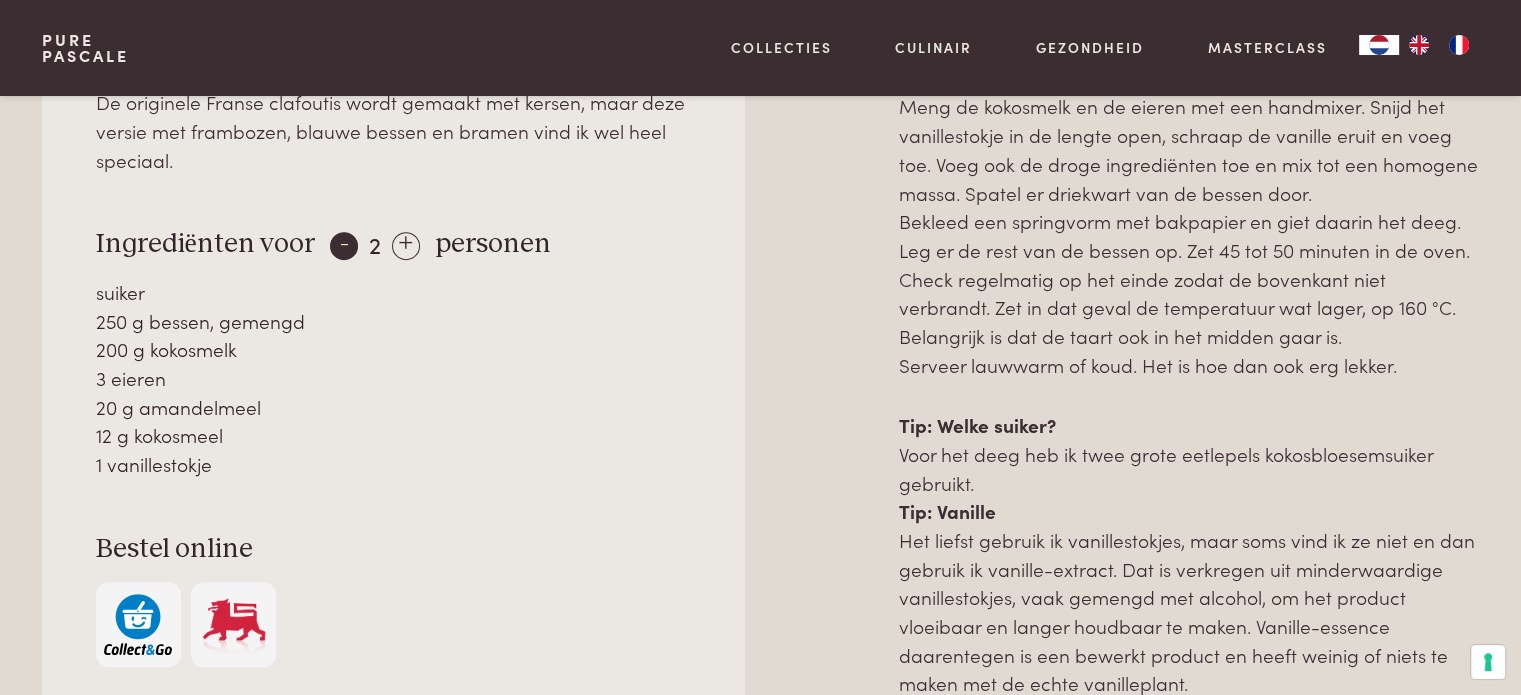 click on "-" at bounding box center [344, 246] 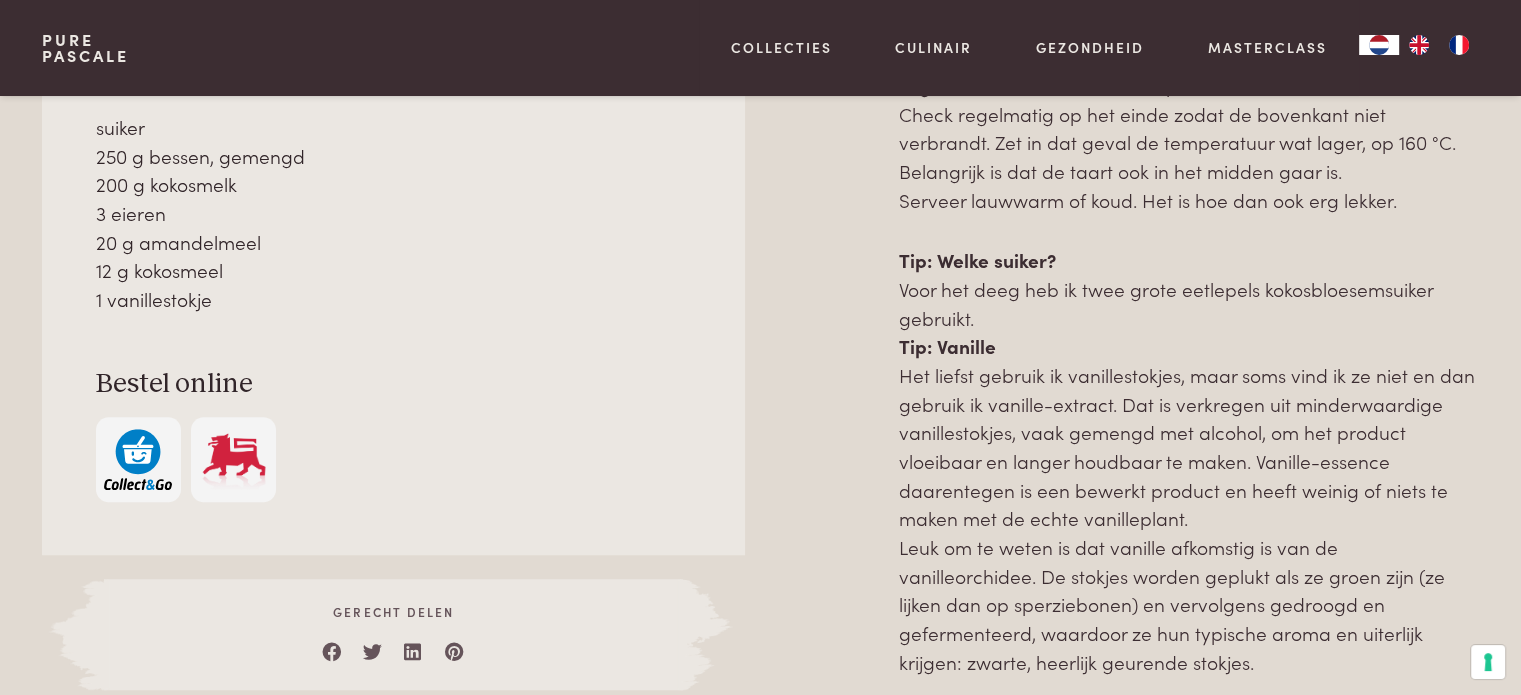 scroll, scrollTop: 1200, scrollLeft: 0, axis: vertical 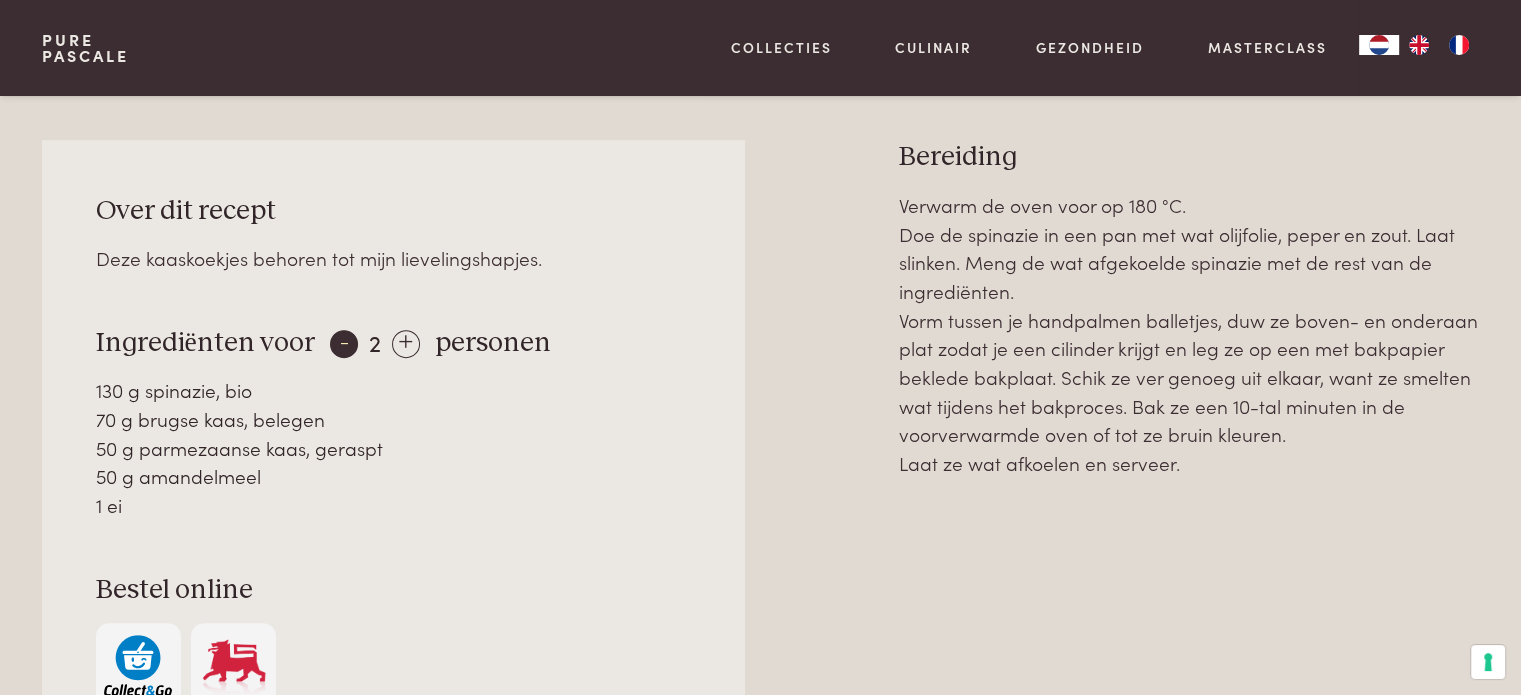 click on "-" at bounding box center [344, 344] 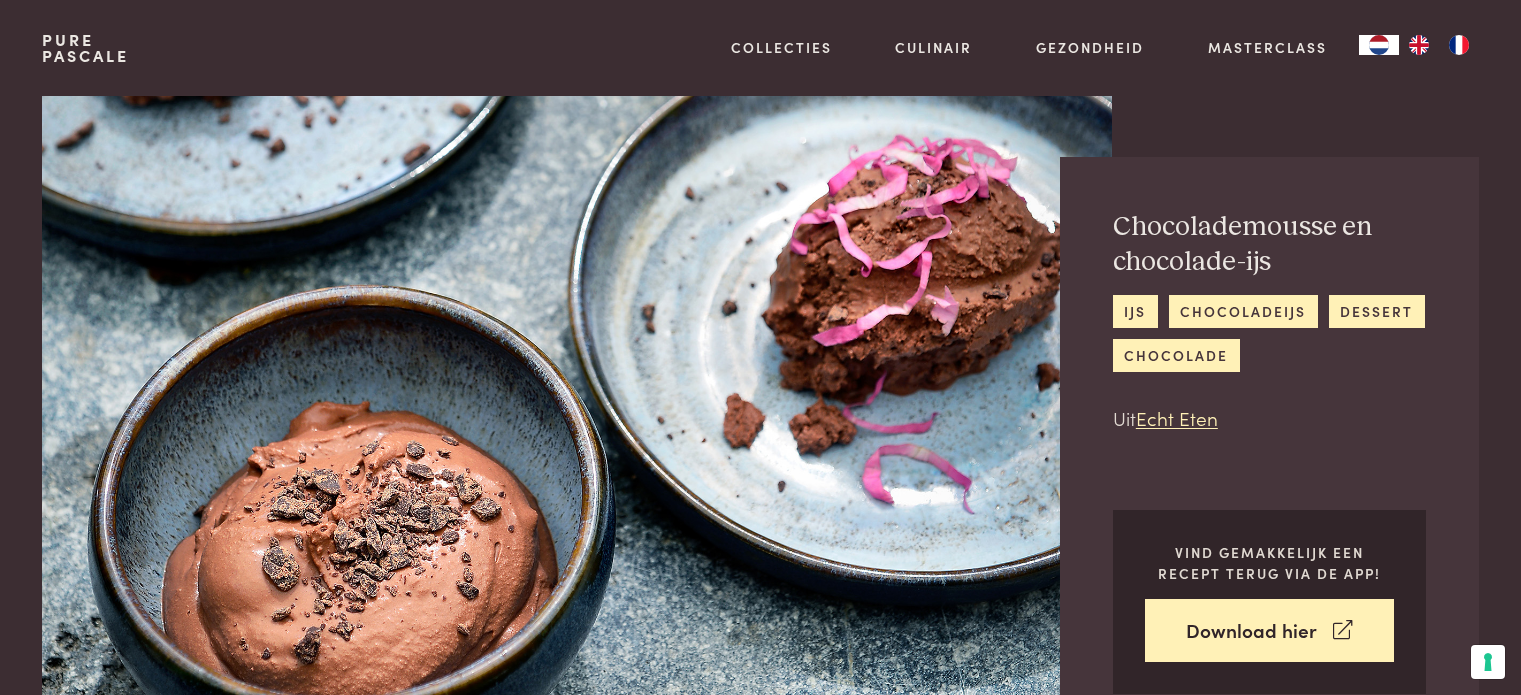 scroll, scrollTop: 0, scrollLeft: 0, axis: both 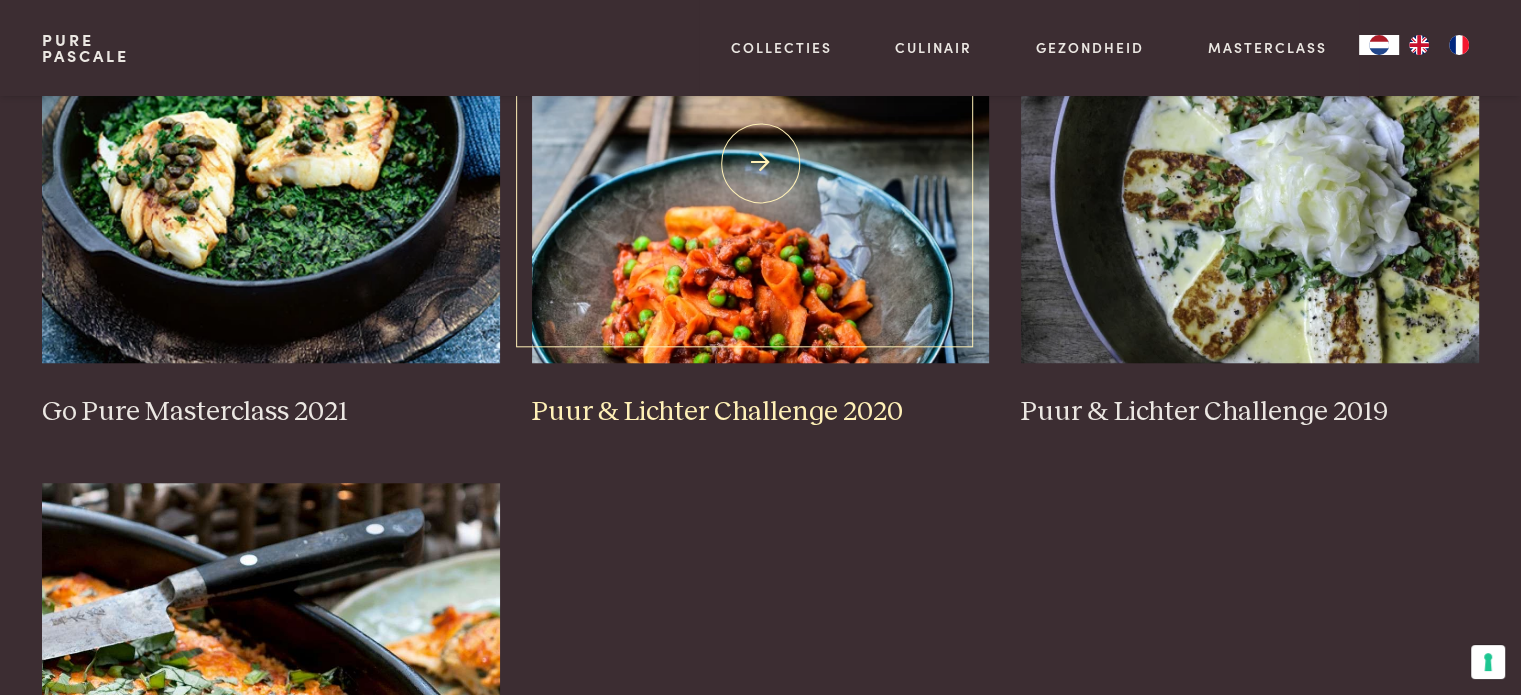 click at bounding box center (761, 163) 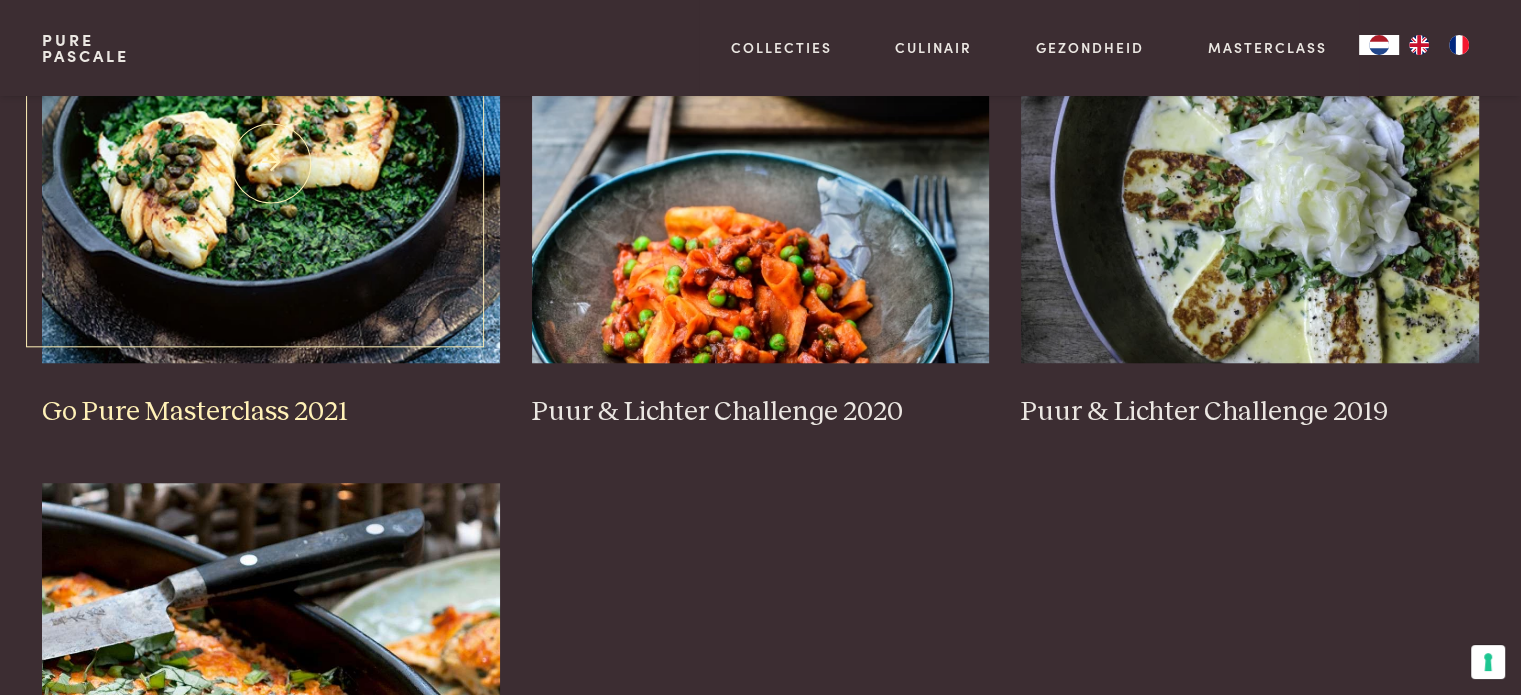 click at bounding box center [271, 163] 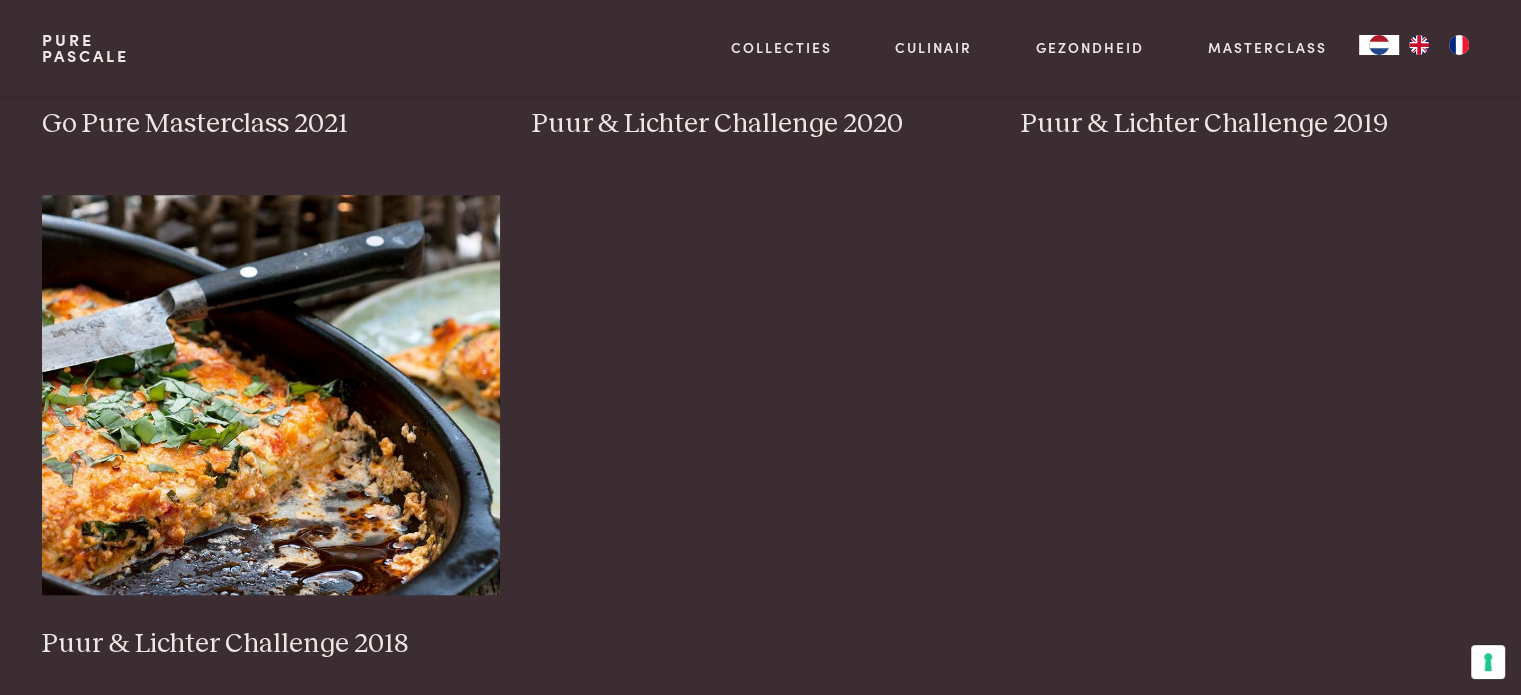scroll, scrollTop: 1900, scrollLeft: 0, axis: vertical 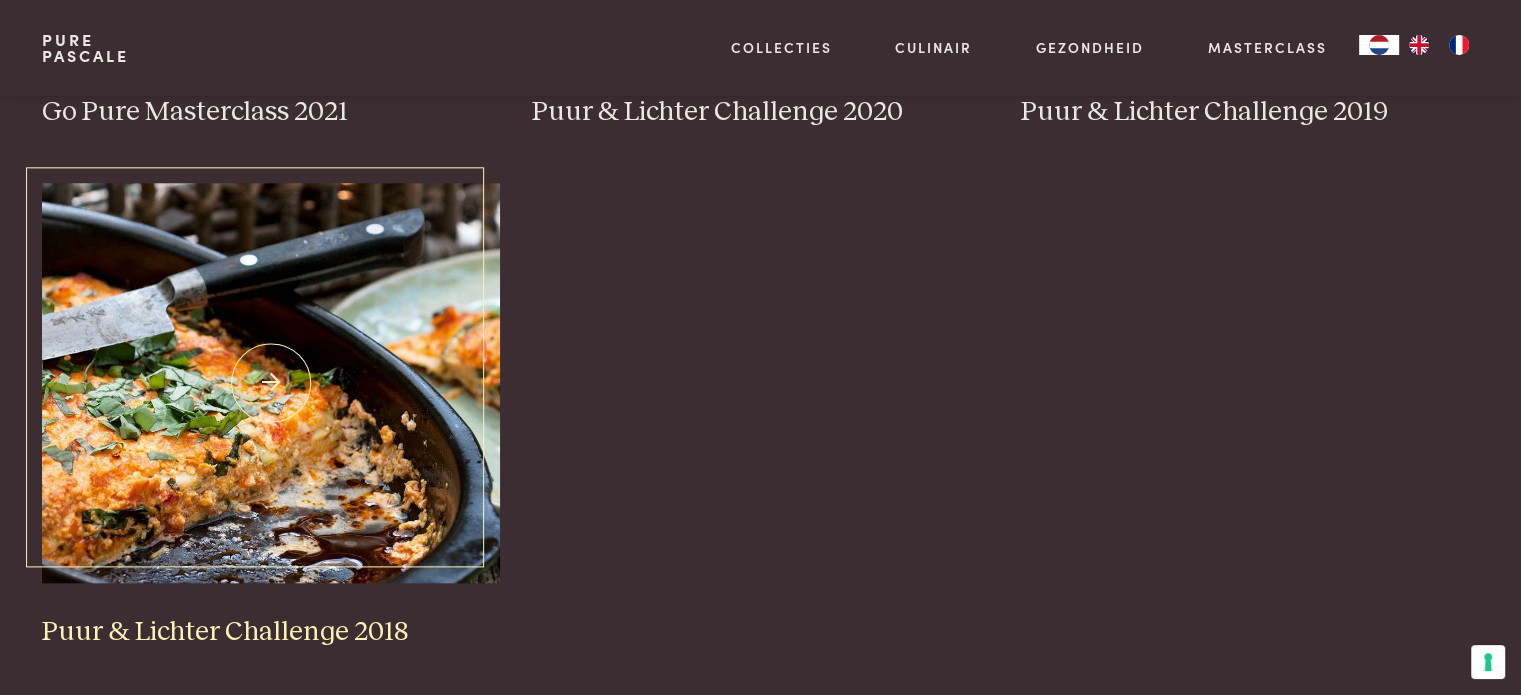 click at bounding box center [271, 383] 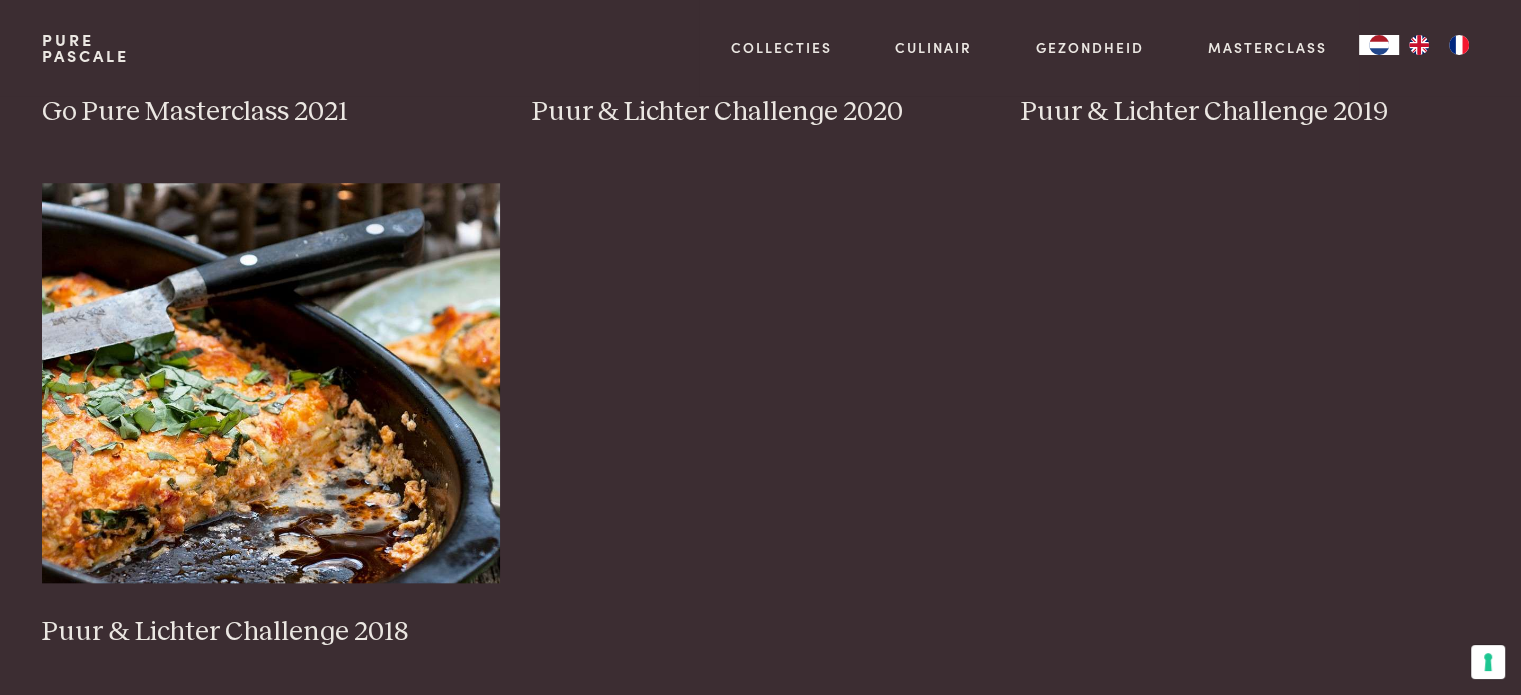 scroll, scrollTop: 0, scrollLeft: 0, axis: both 